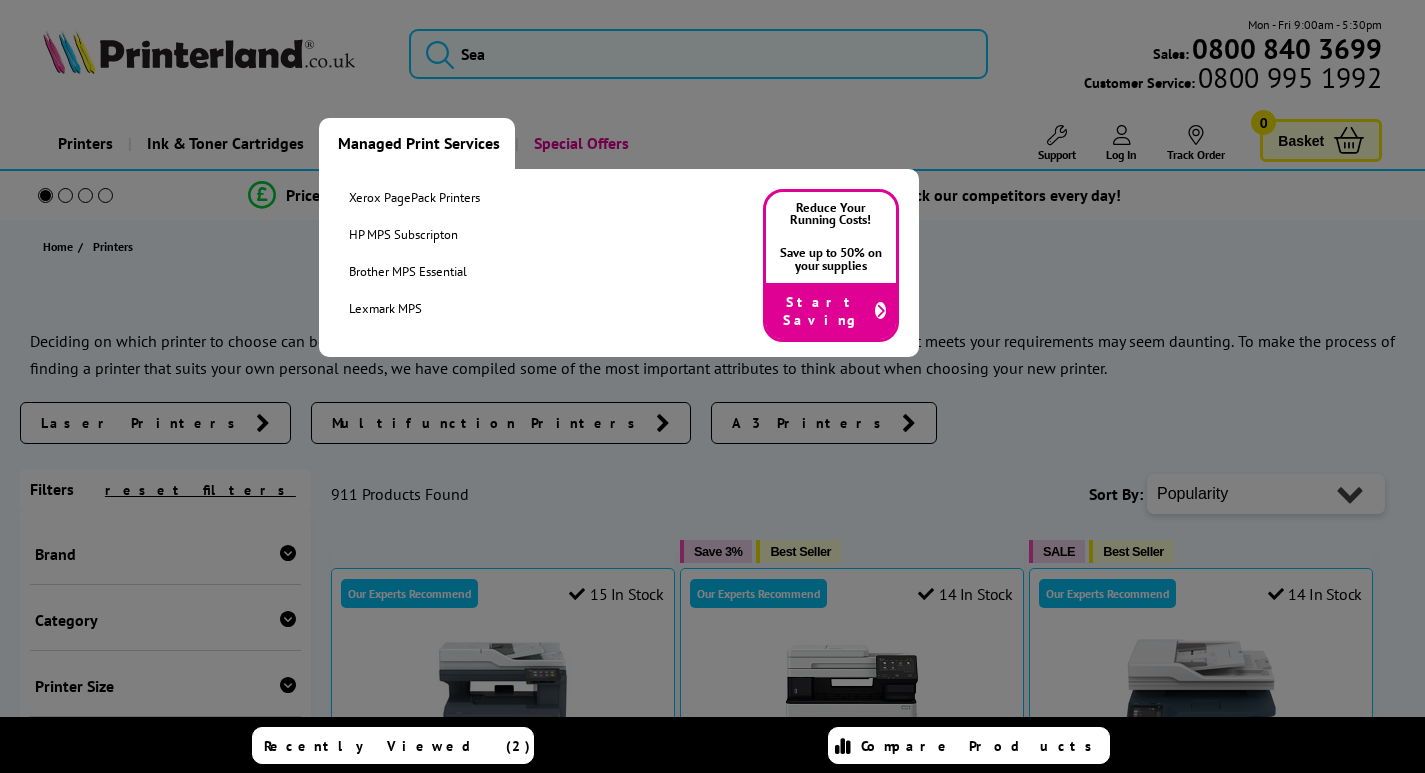 scroll, scrollTop: 0, scrollLeft: 0, axis: both 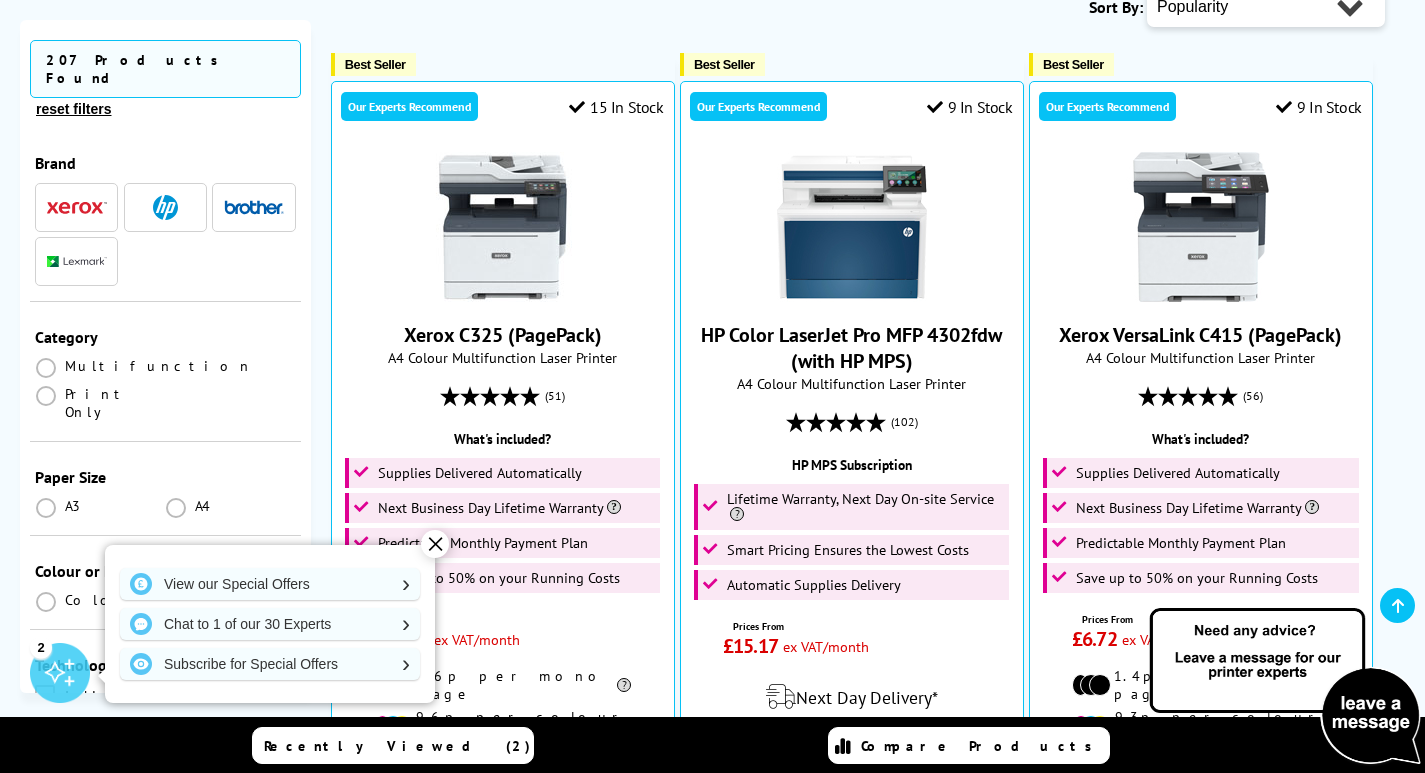 click on "✕" at bounding box center [435, 544] 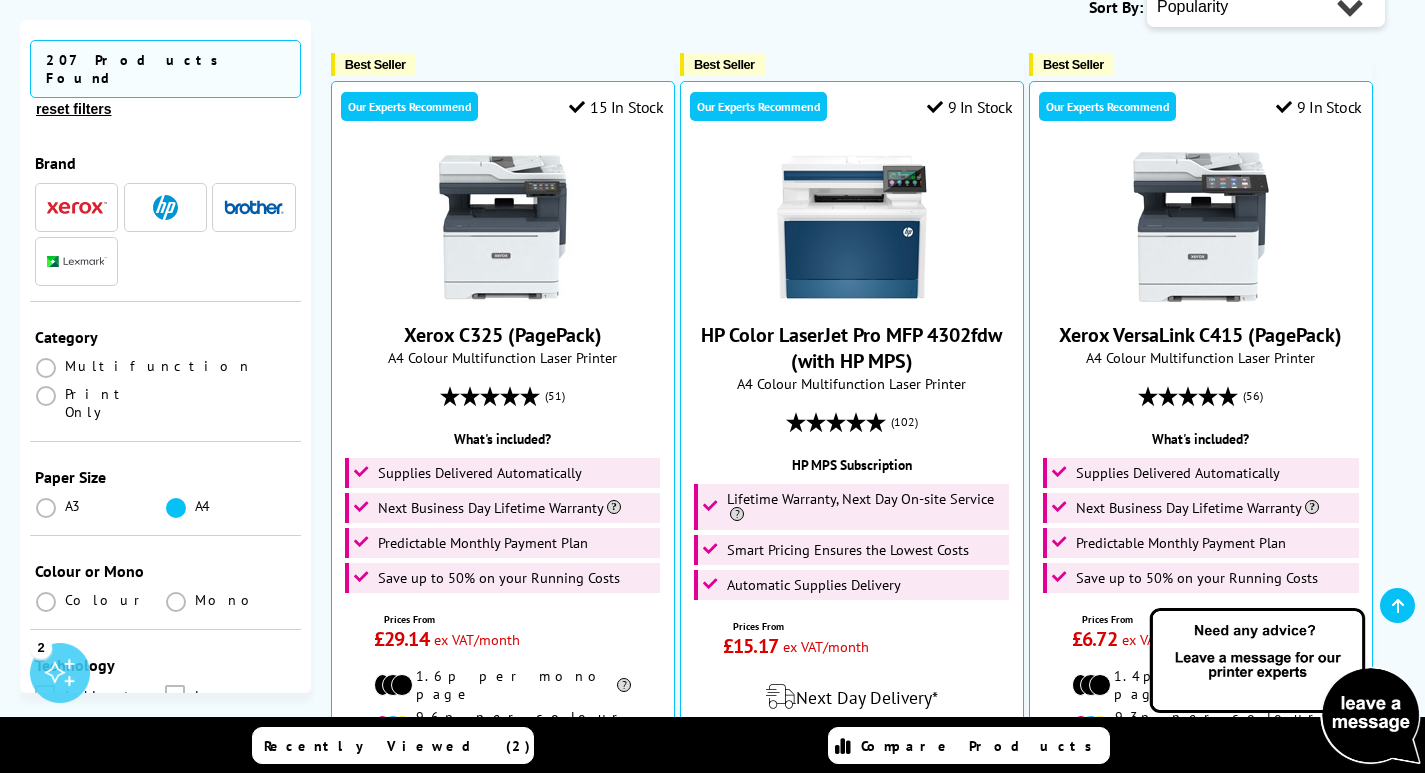 click at bounding box center [176, 508] 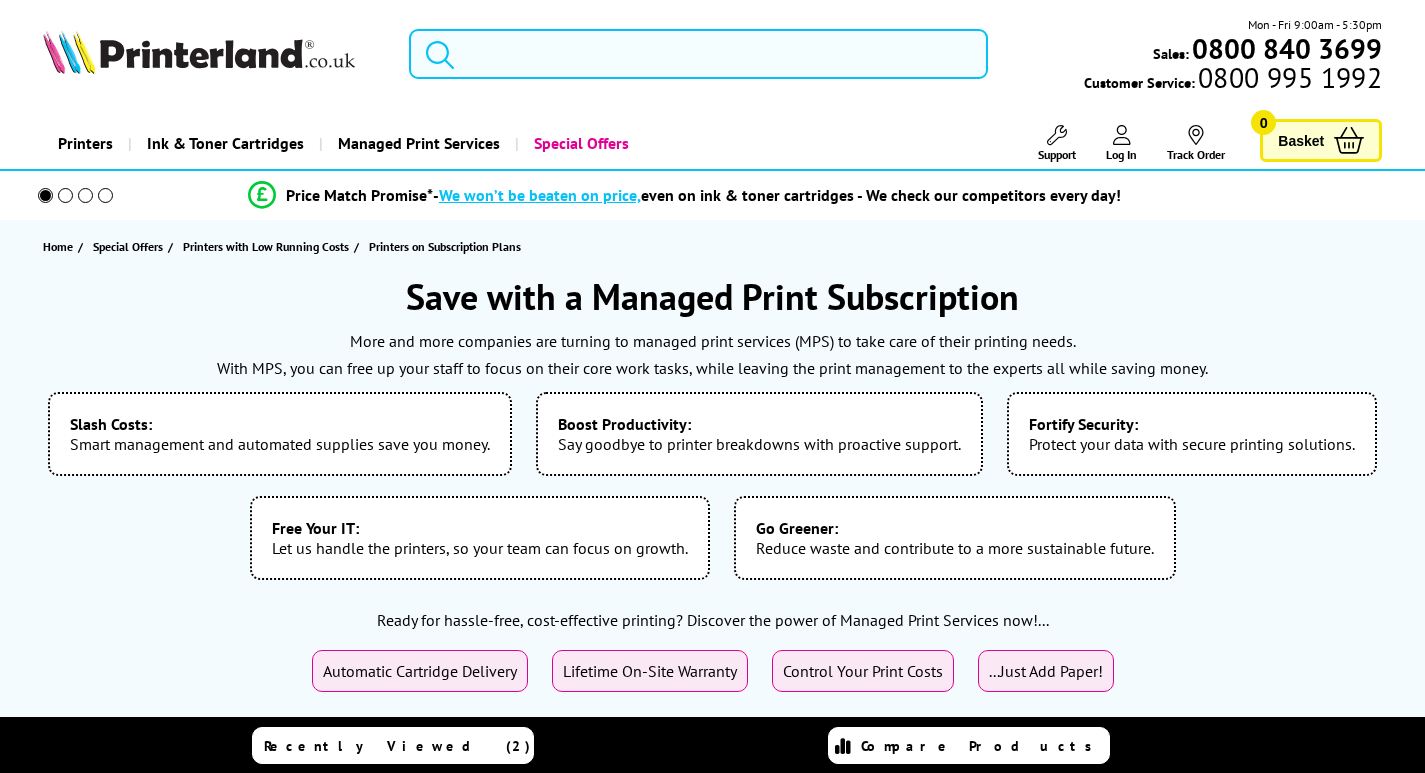 scroll, scrollTop: 0, scrollLeft: 0, axis: both 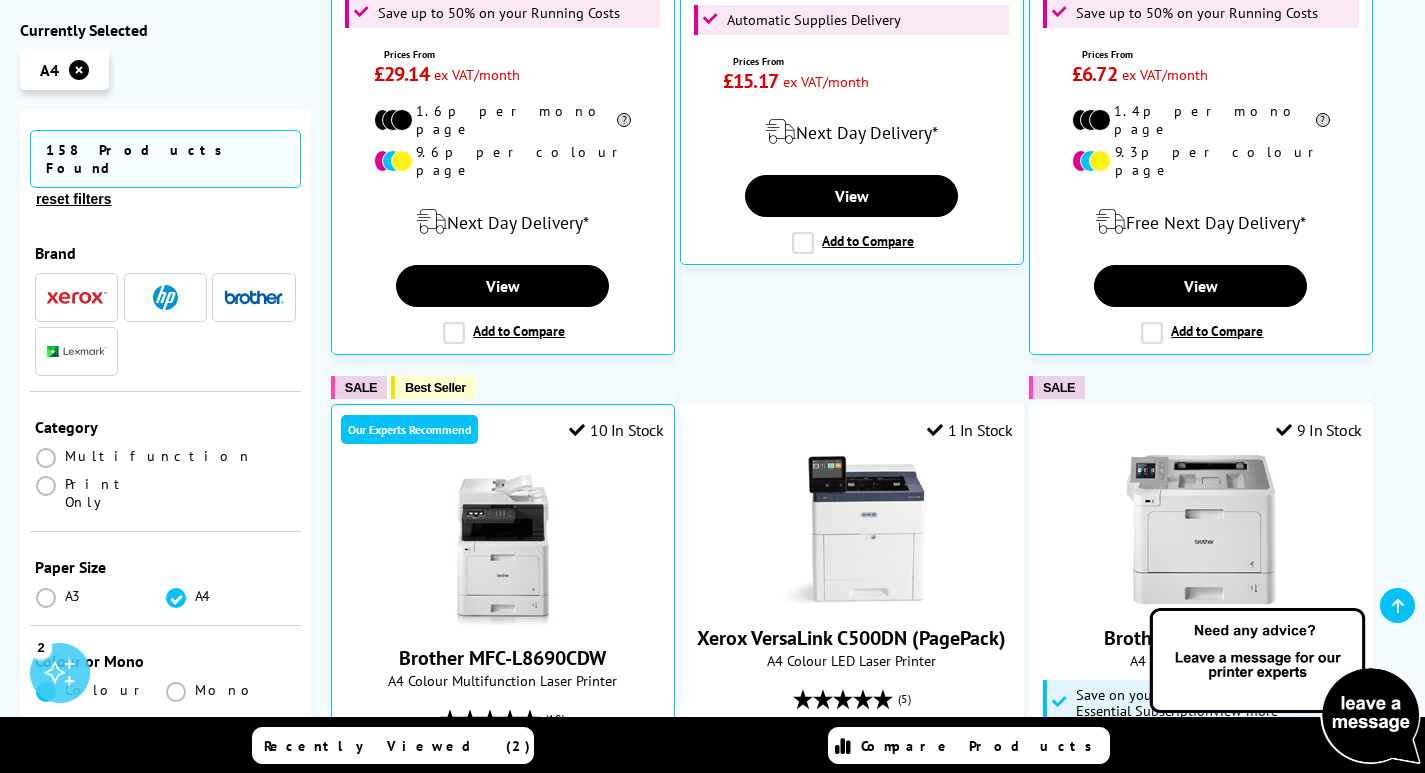 click at bounding box center [46, 692] 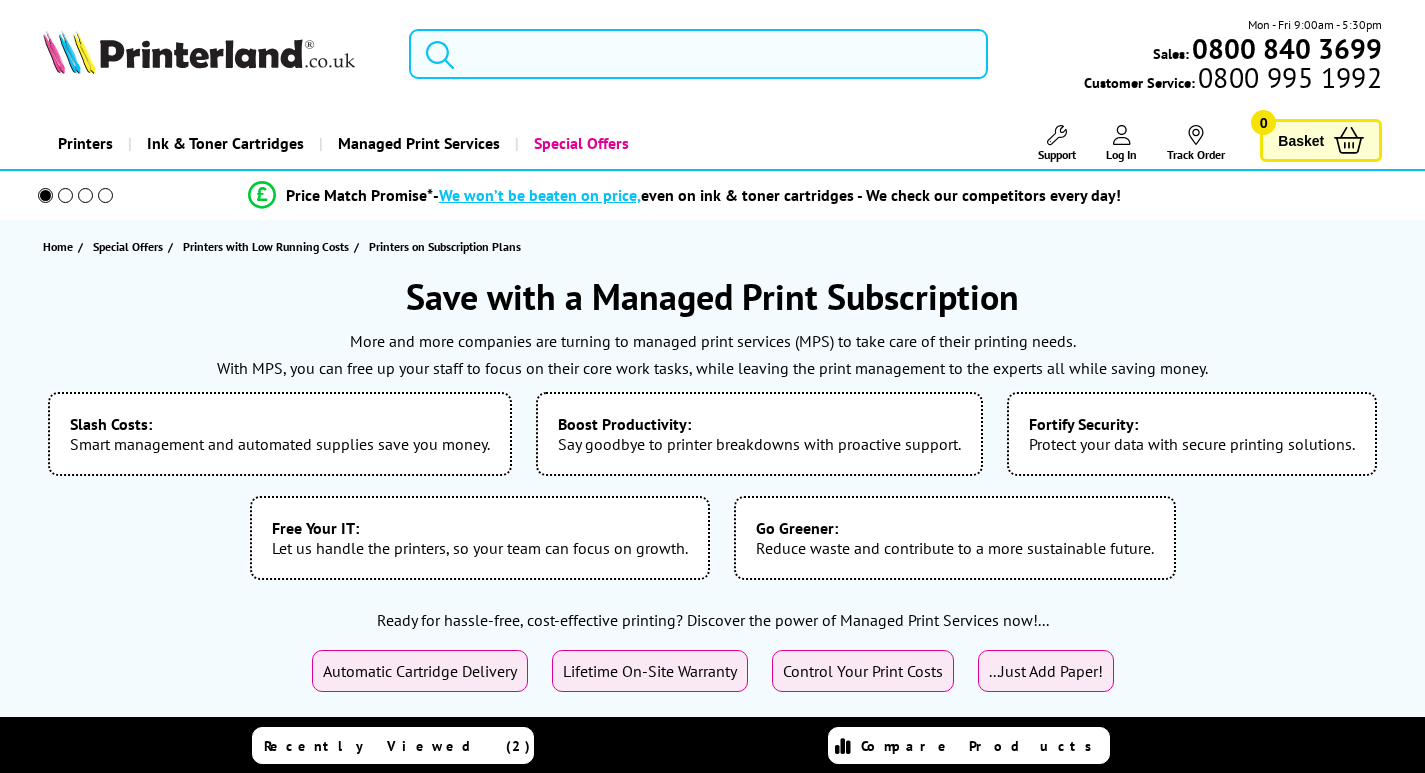 scroll, scrollTop: 0, scrollLeft: 0, axis: both 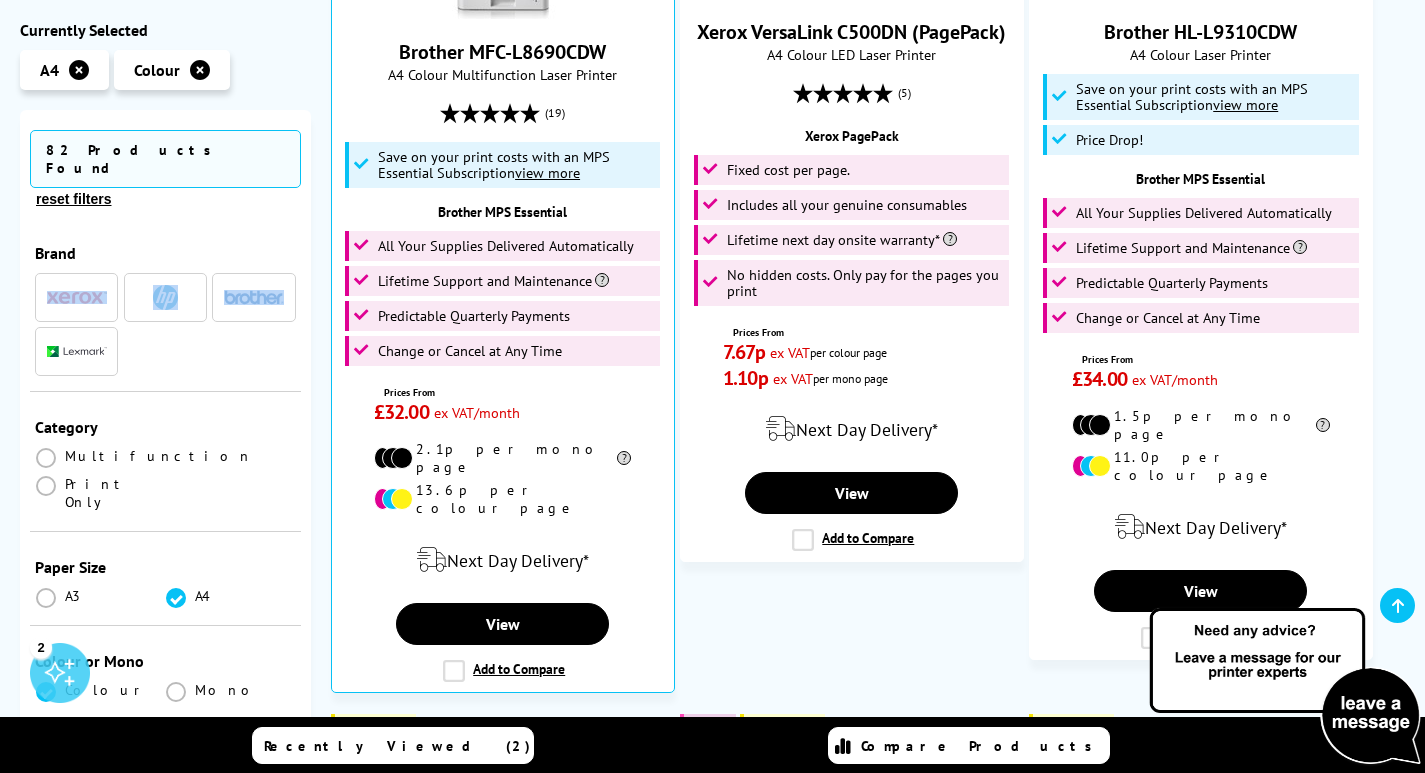 drag, startPoint x: 303, startPoint y: 218, endPoint x: 303, endPoint y: 268, distance: 50 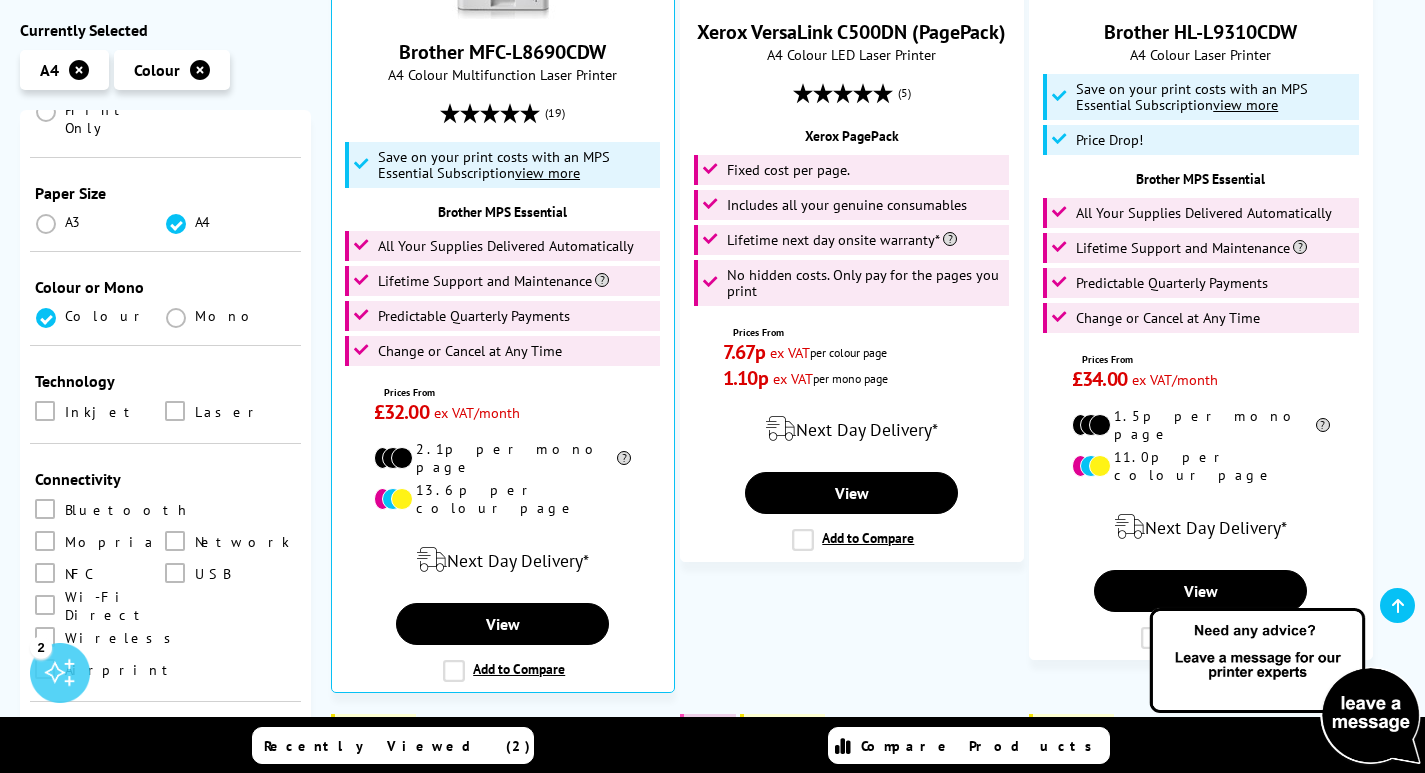 scroll, scrollTop: 386, scrollLeft: 0, axis: vertical 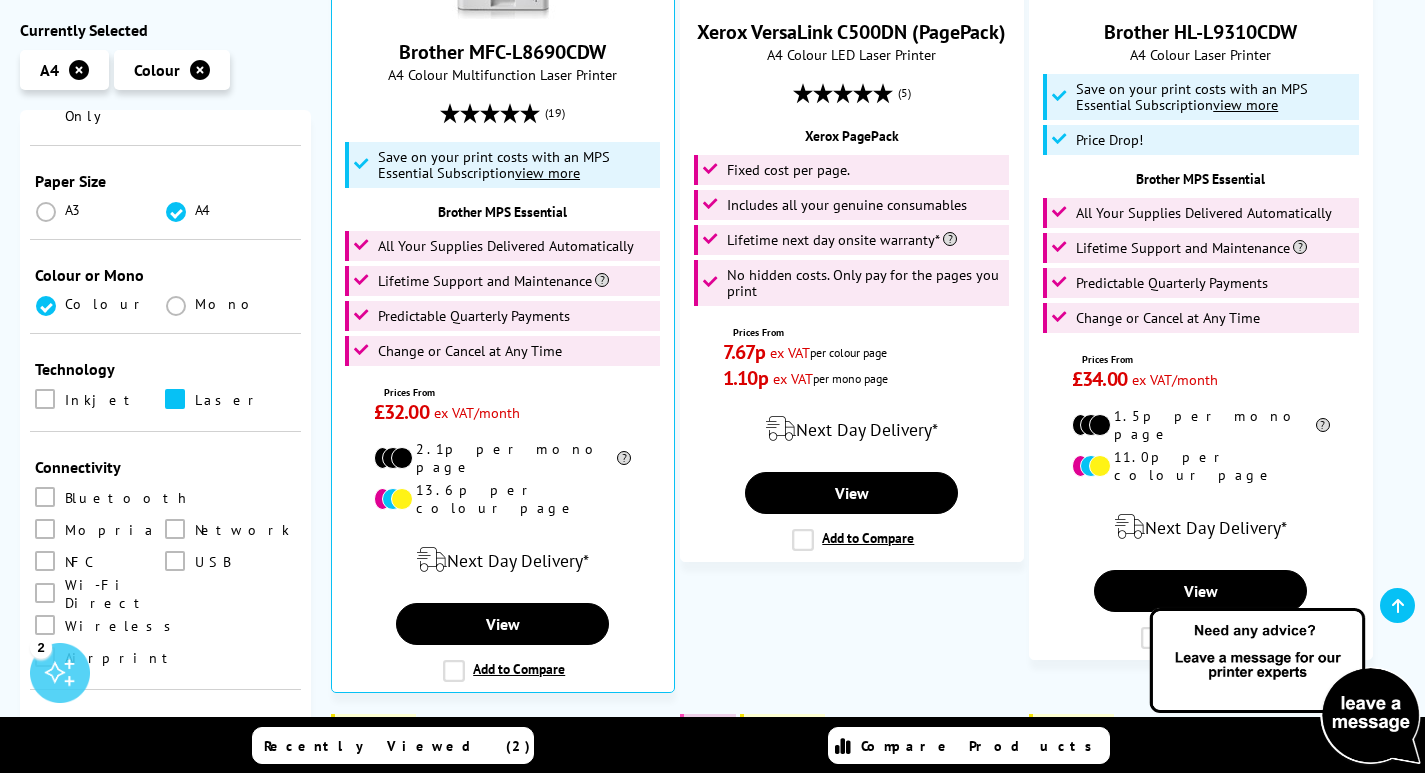 click at bounding box center (175, 399) 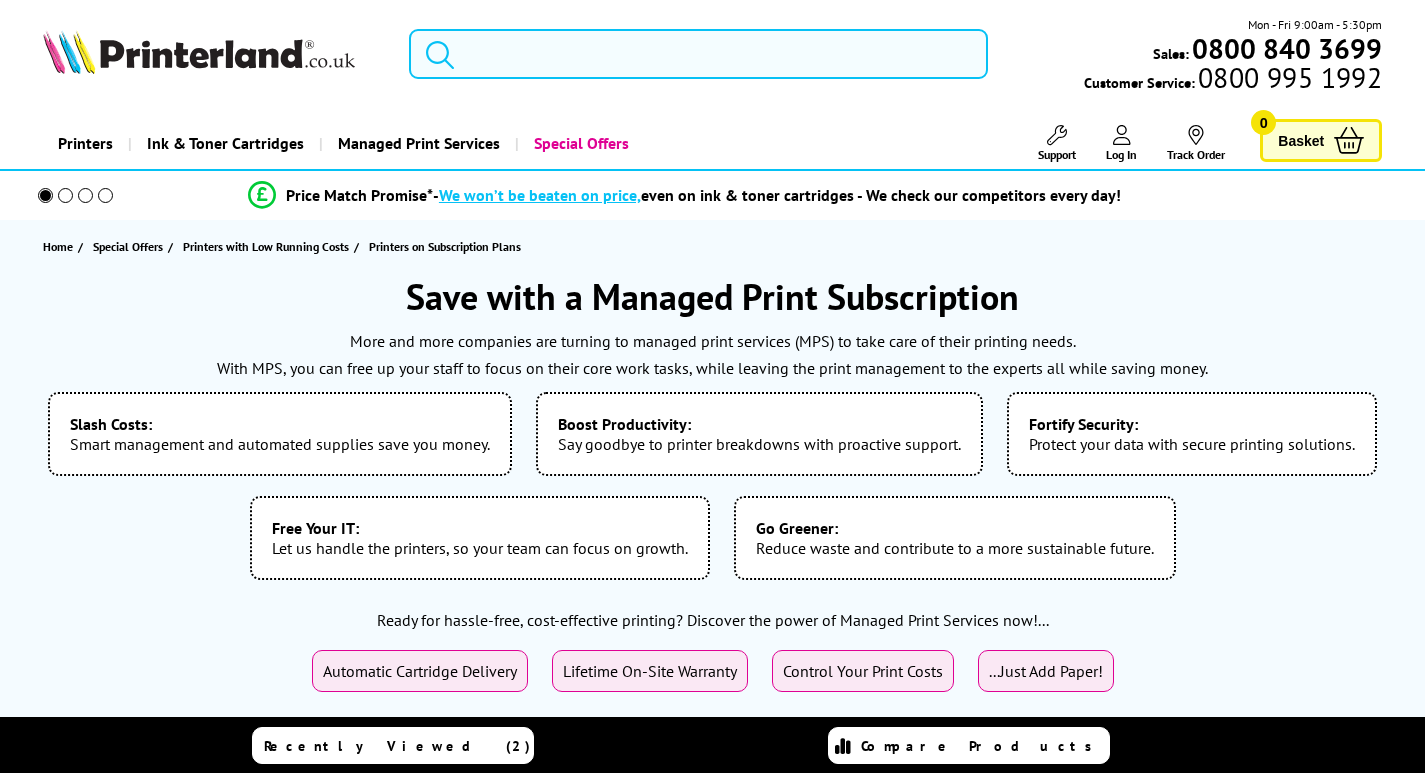 scroll, scrollTop: 0, scrollLeft: 0, axis: both 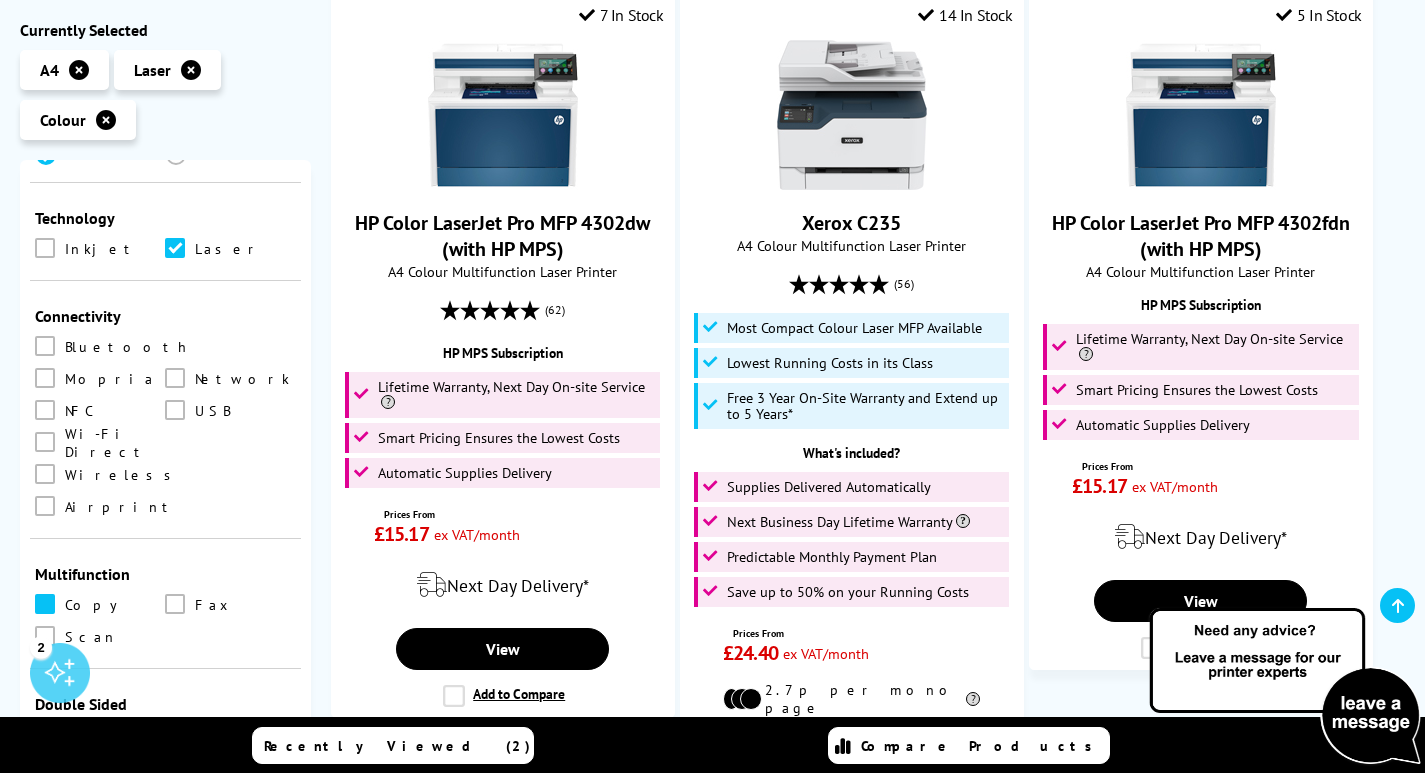 click at bounding box center (45, 604) 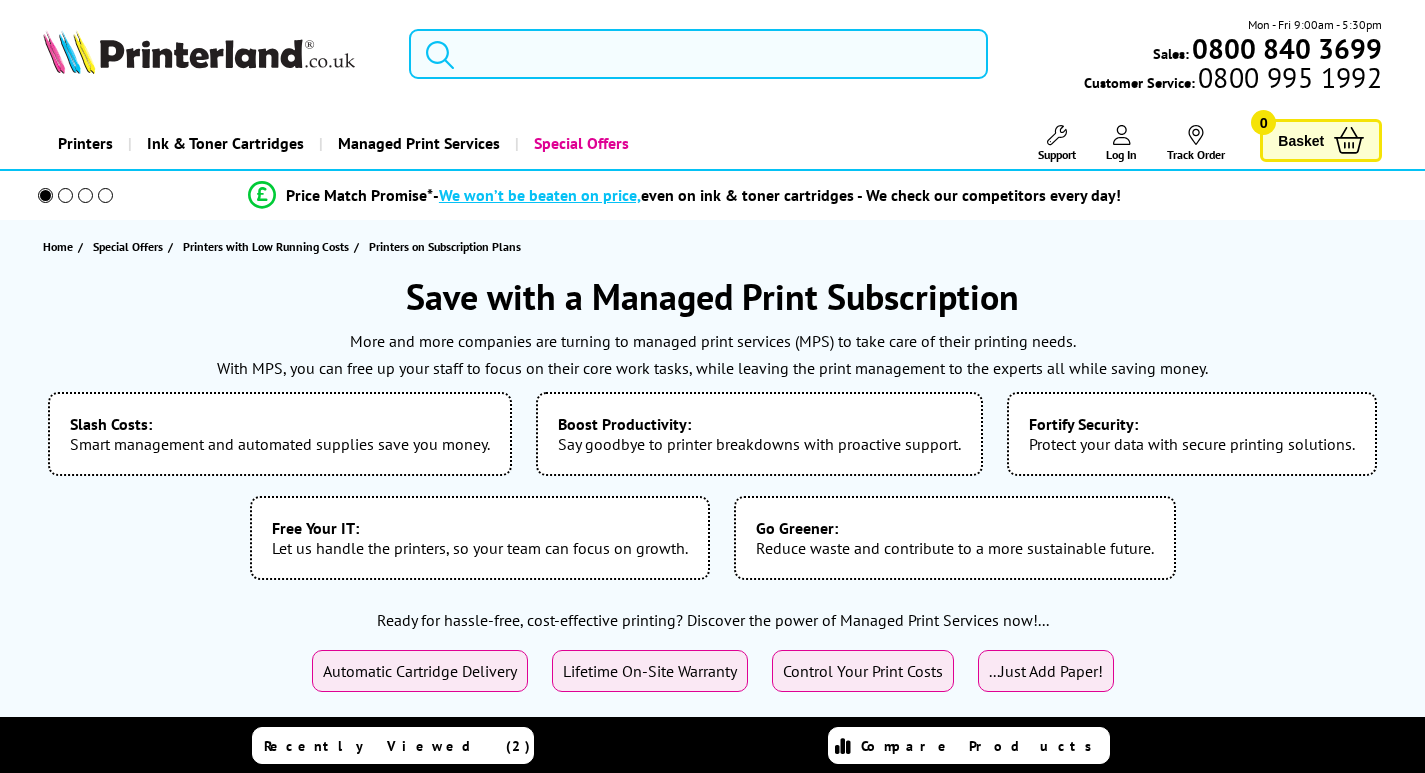 scroll, scrollTop: 0, scrollLeft: 0, axis: both 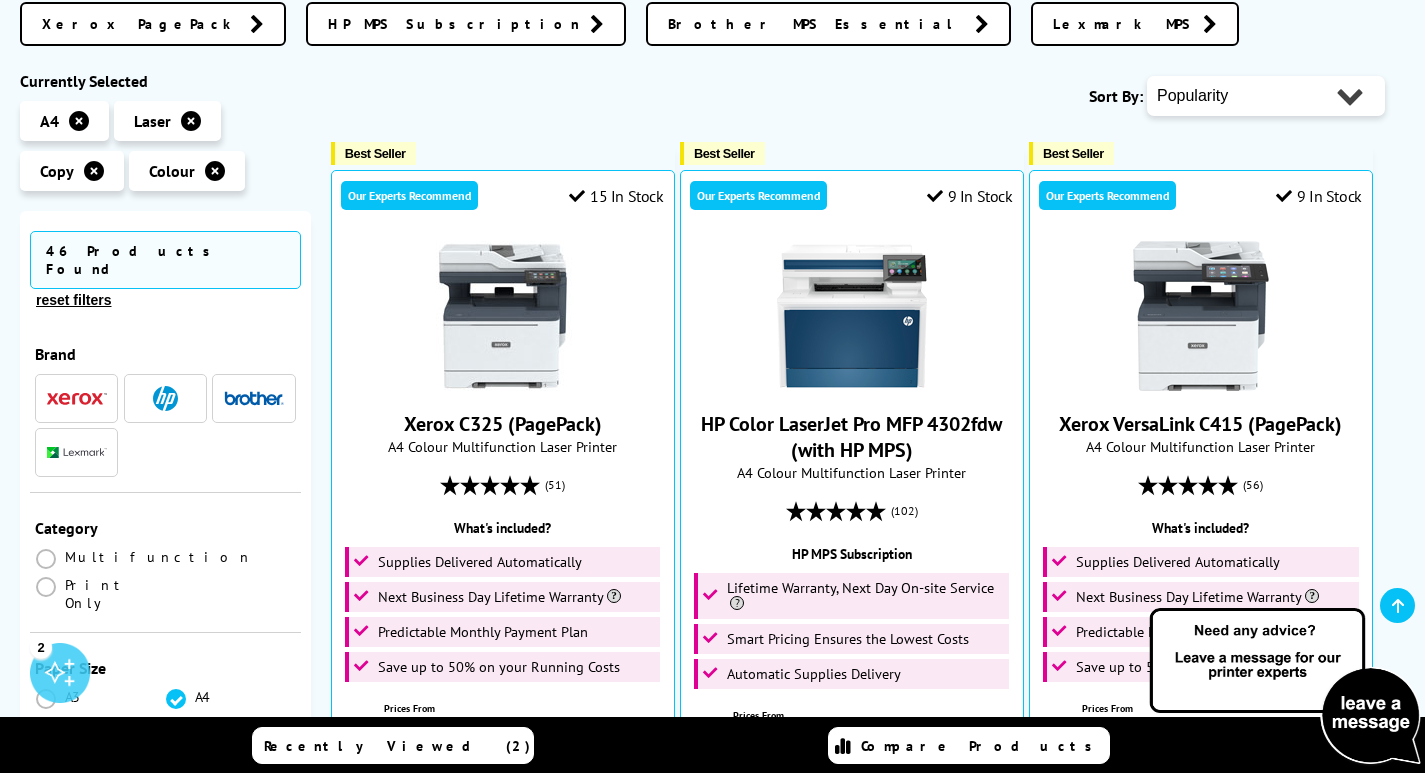 click on "Popularity
Rating
Price - Low to High
Price - High to Low
Running Costs - Low to High
Size - Small to Large" at bounding box center [1266, 96] 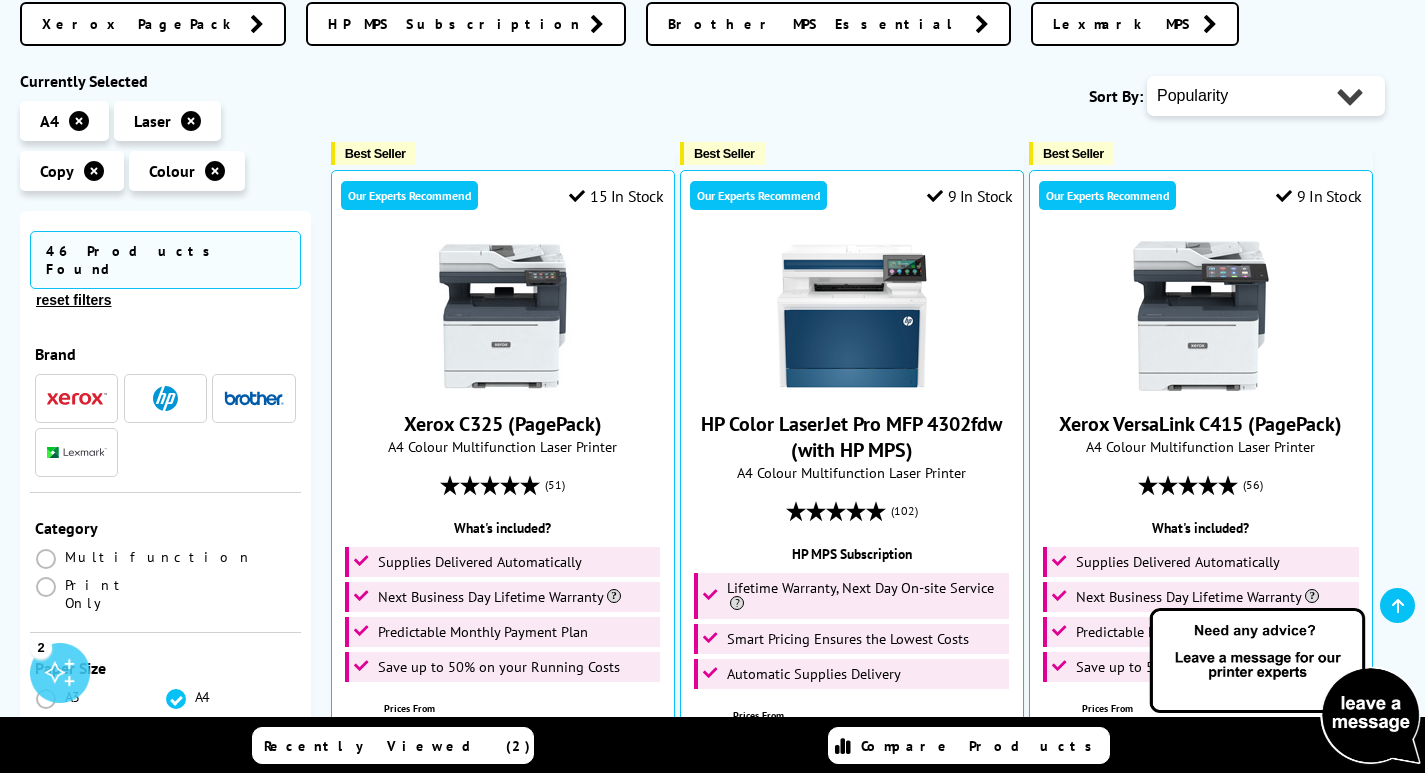 select on "Running Costs" 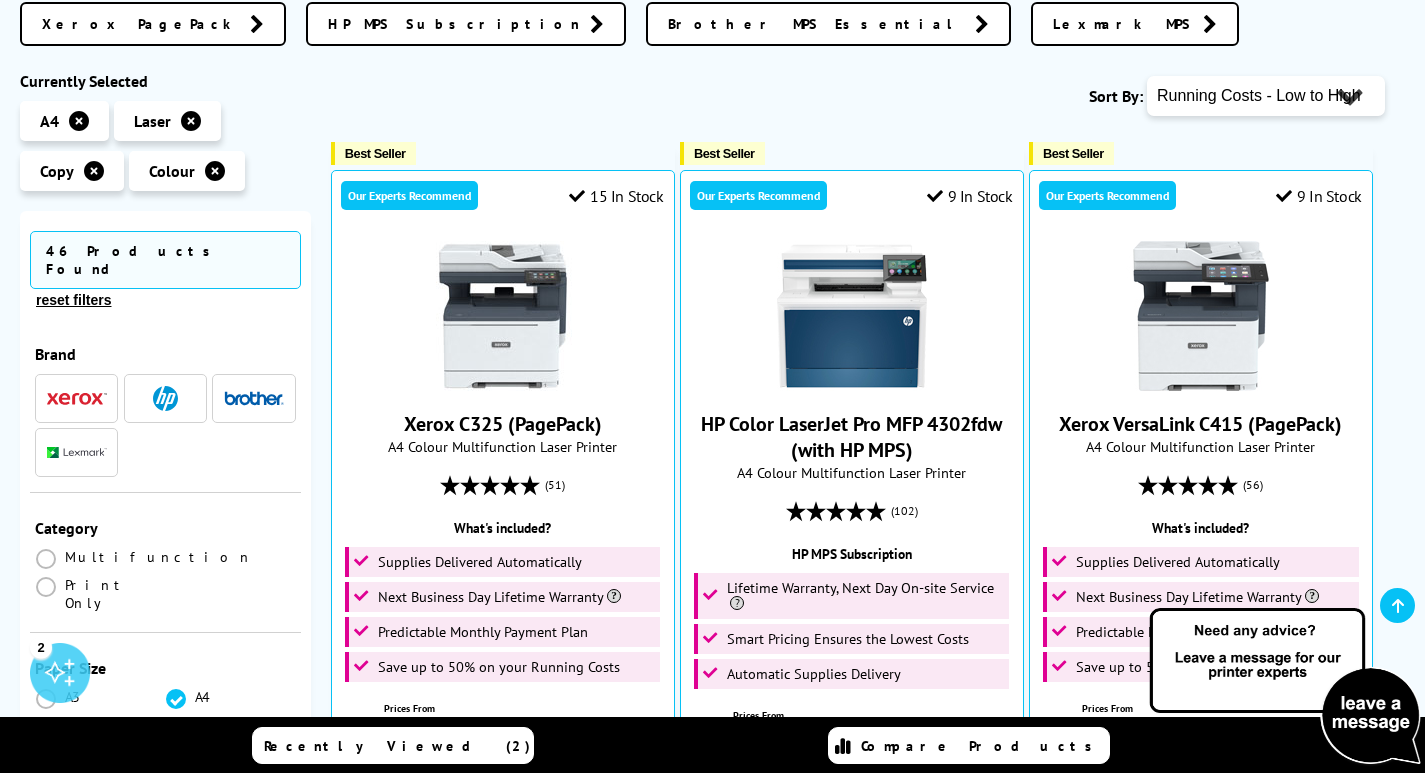 click on "Popularity
Rating
Price - Low to High
Price - High to Low
Running Costs - Low to High
Size - Small to Large" at bounding box center (1266, 96) 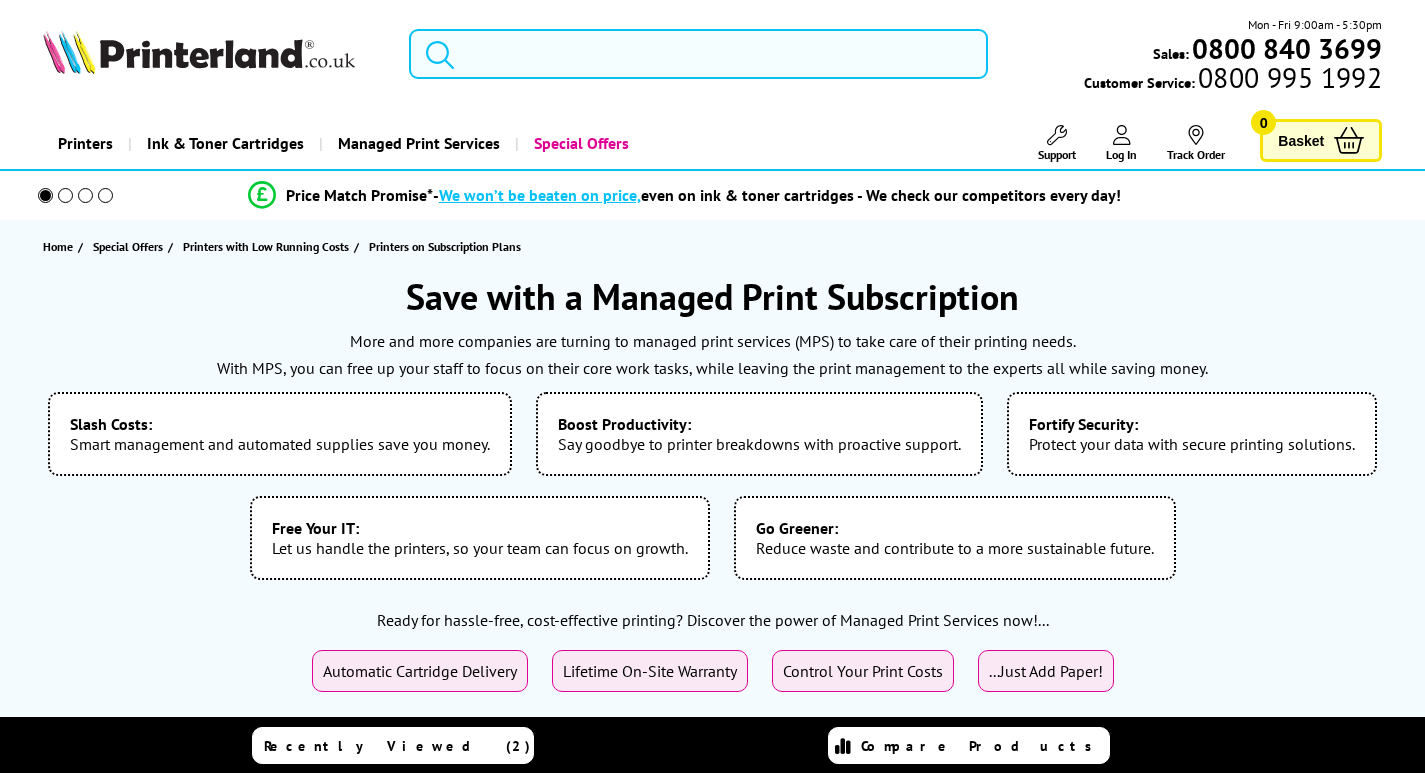 scroll, scrollTop: 0, scrollLeft: 0, axis: both 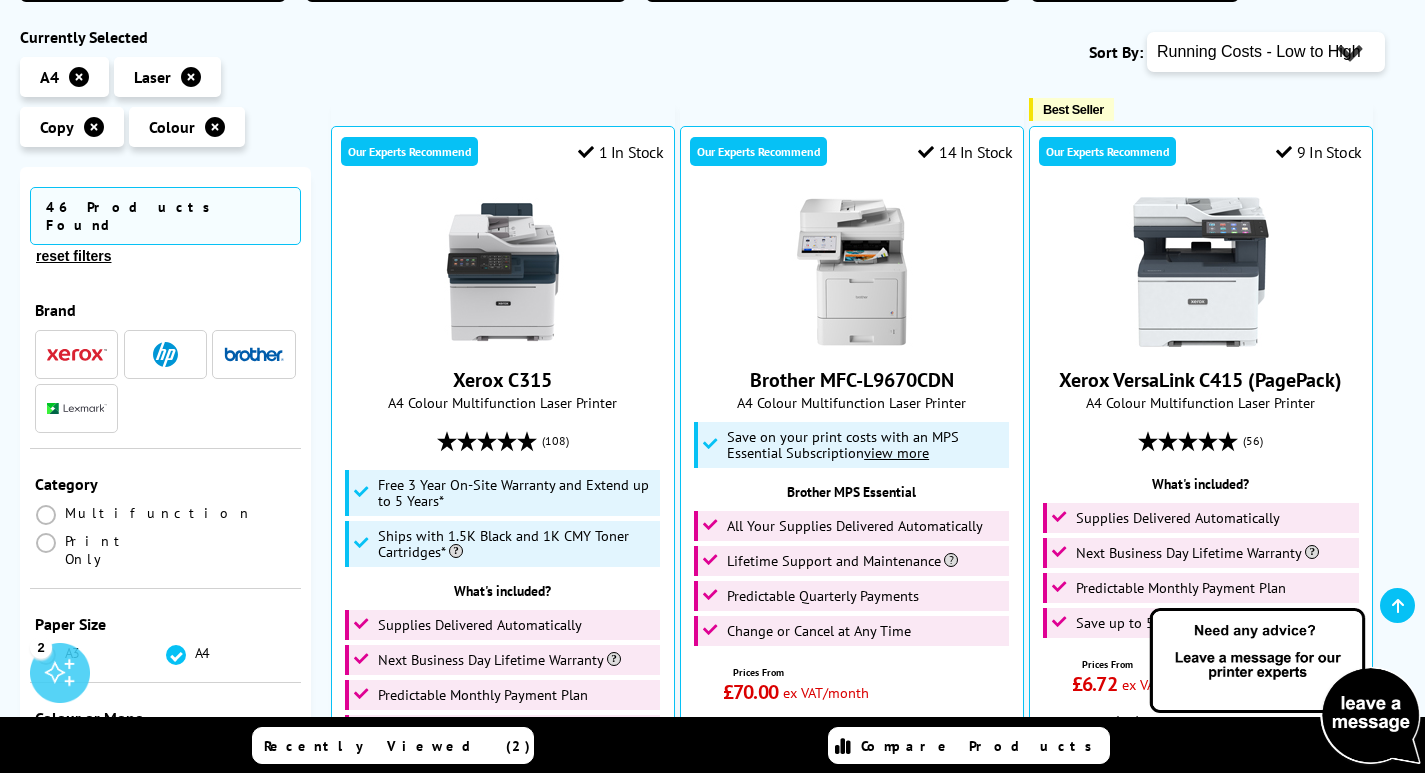 click on "Popularity
Rating
Price - Low to High
Price - High to Low
Running Costs - Low to High
Size - Small to Large" at bounding box center (1266, 52) 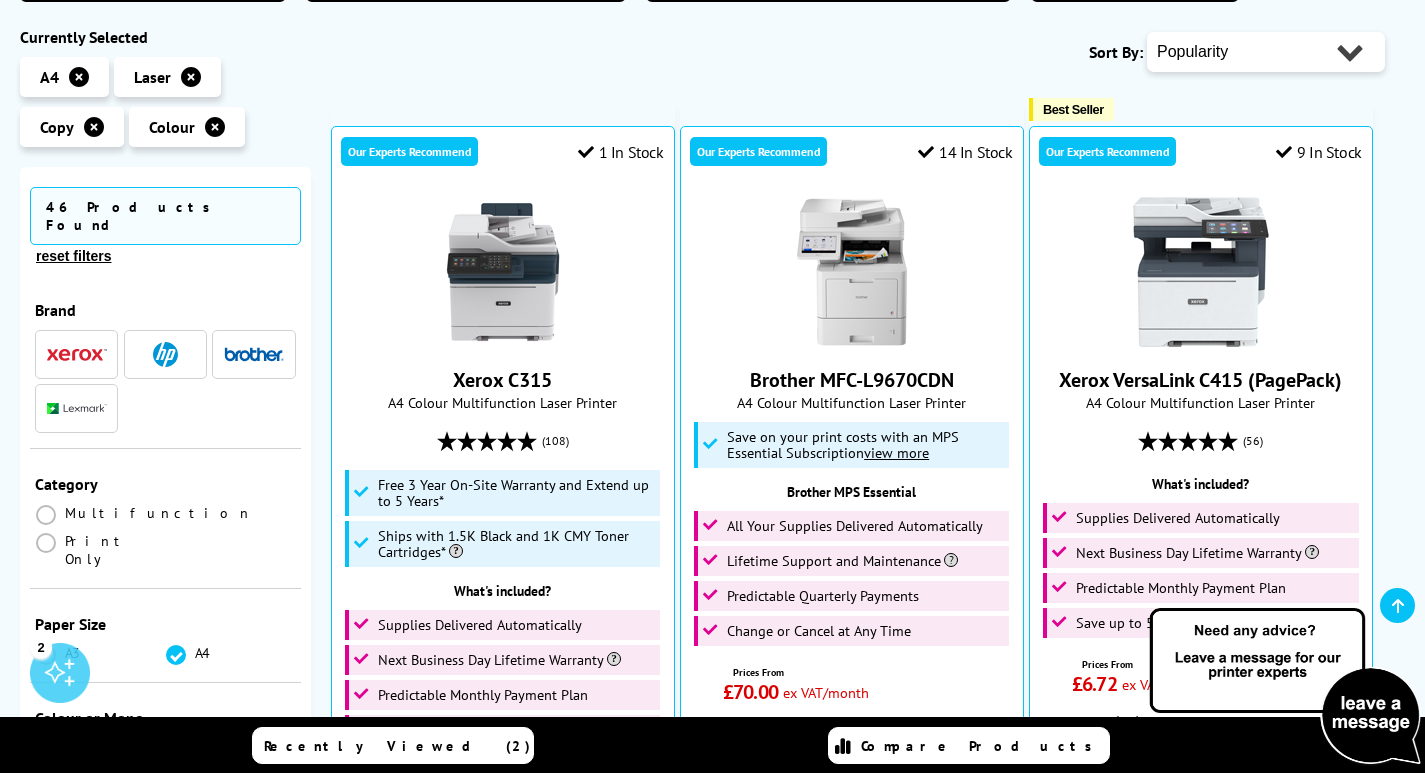 click on "Popularity
Rating
Price - Low to High
Price - High to Low
Running Costs - Low to High
Size - Small to Large" at bounding box center (1266, 52) 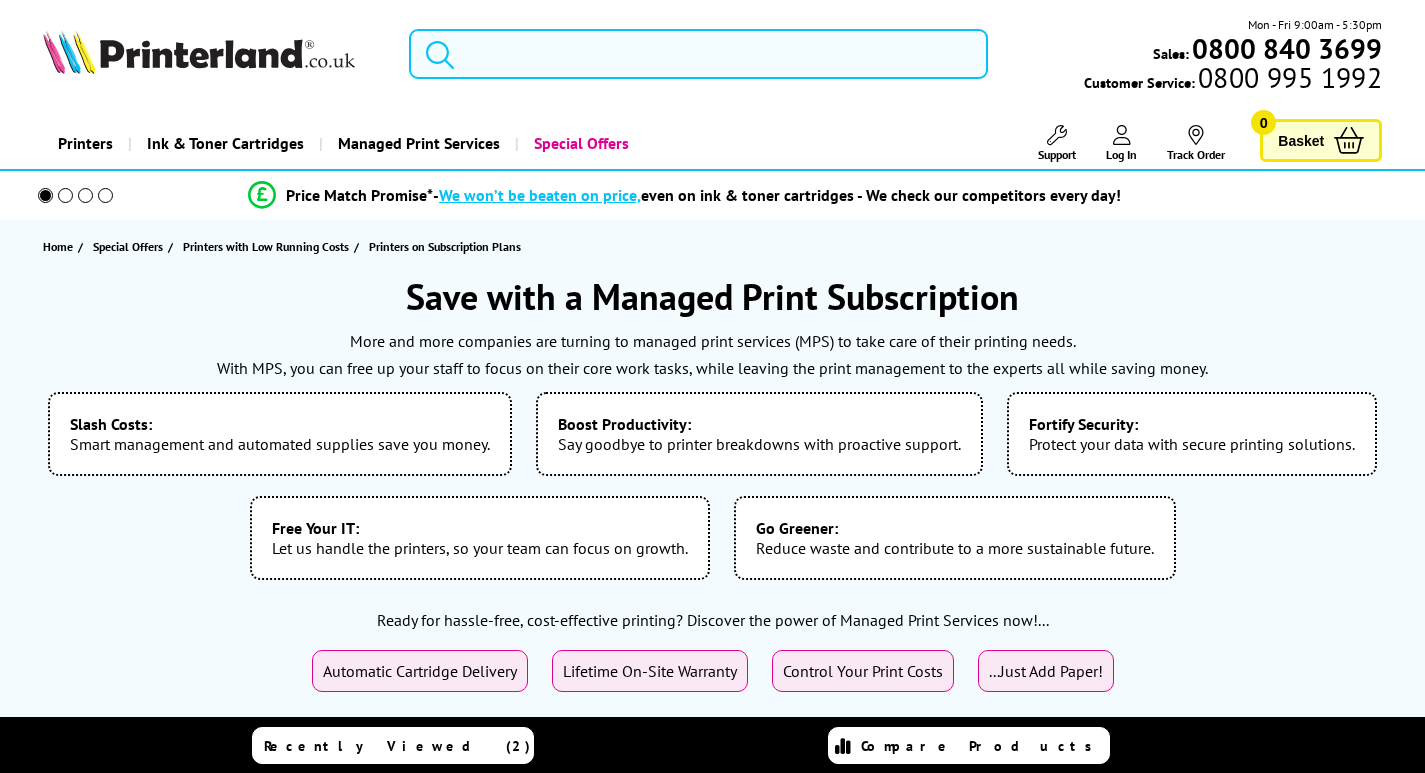 scroll, scrollTop: 0, scrollLeft: 0, axis: both 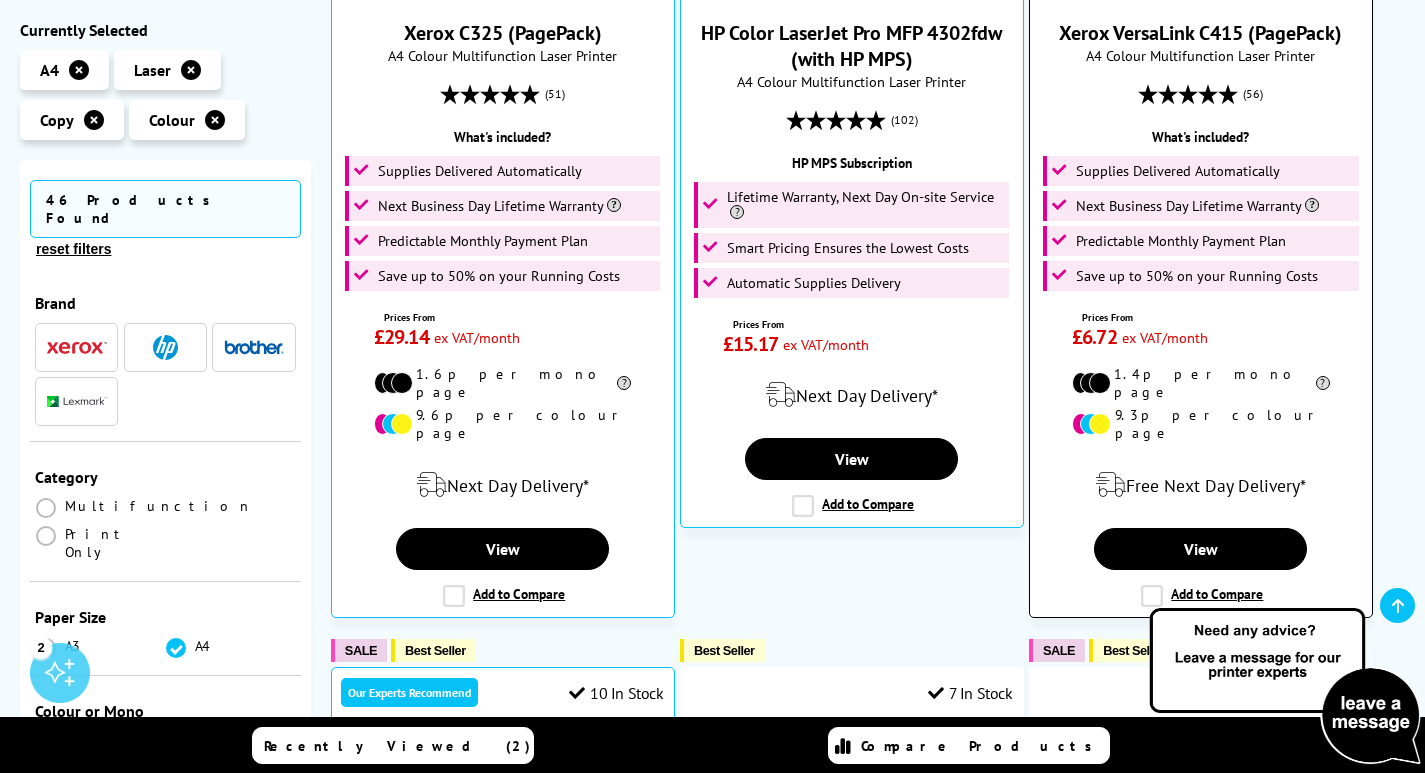 click on "Add to Compare" at bounding box center (1202, 596) 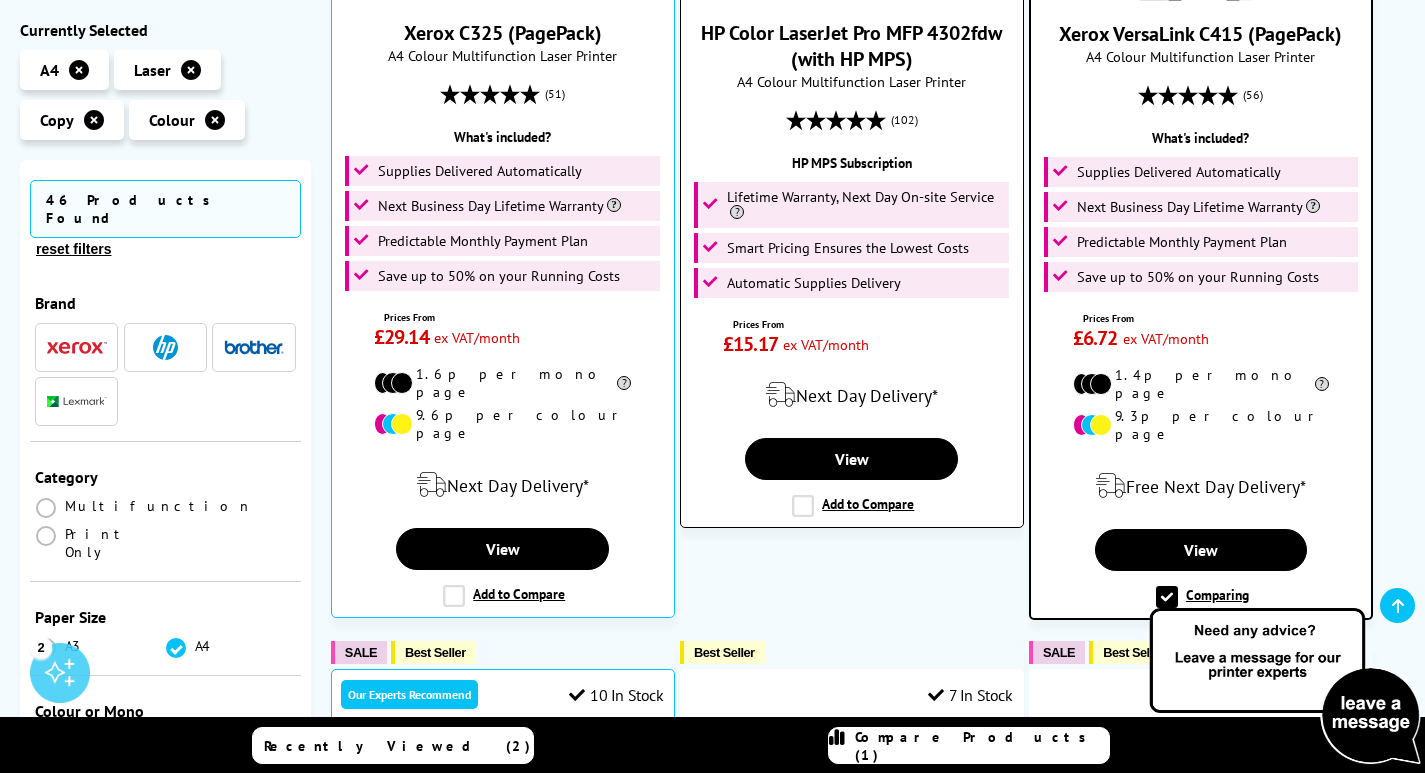 click on "Add to Compare" at bounding box center [853, 506] 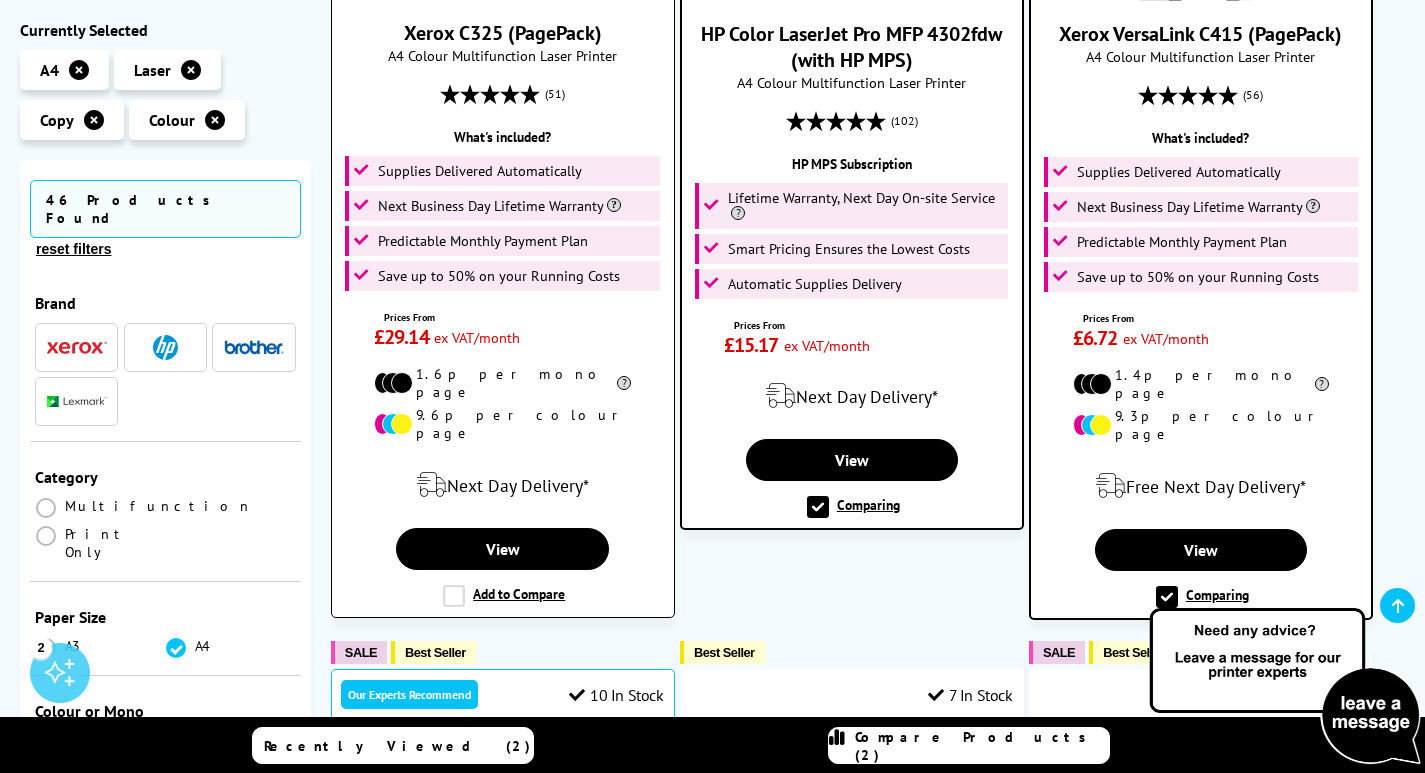 click on "Add to Compare" at bounding box center (504, 596) 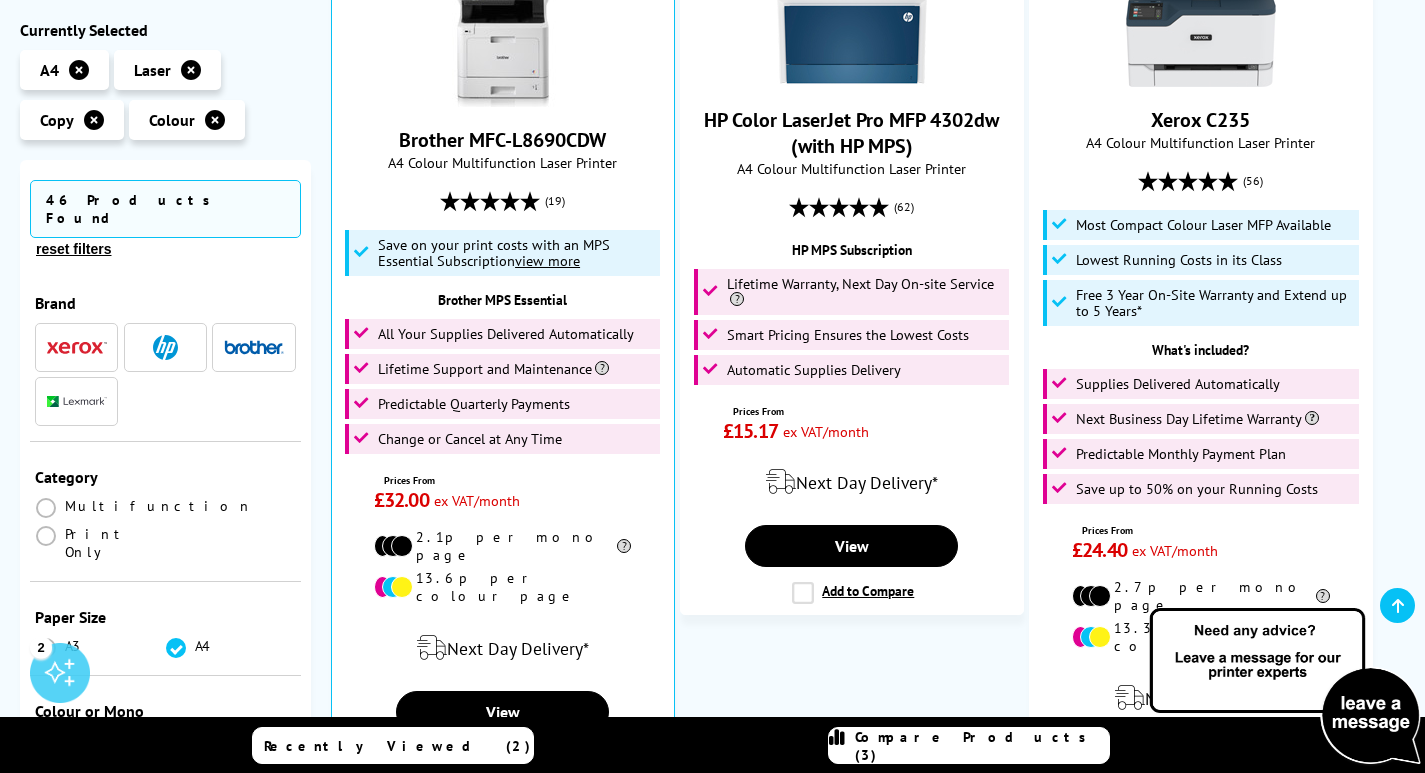 scroll, scrollTop: 1908, scrollLeft: 0, axis: vertical 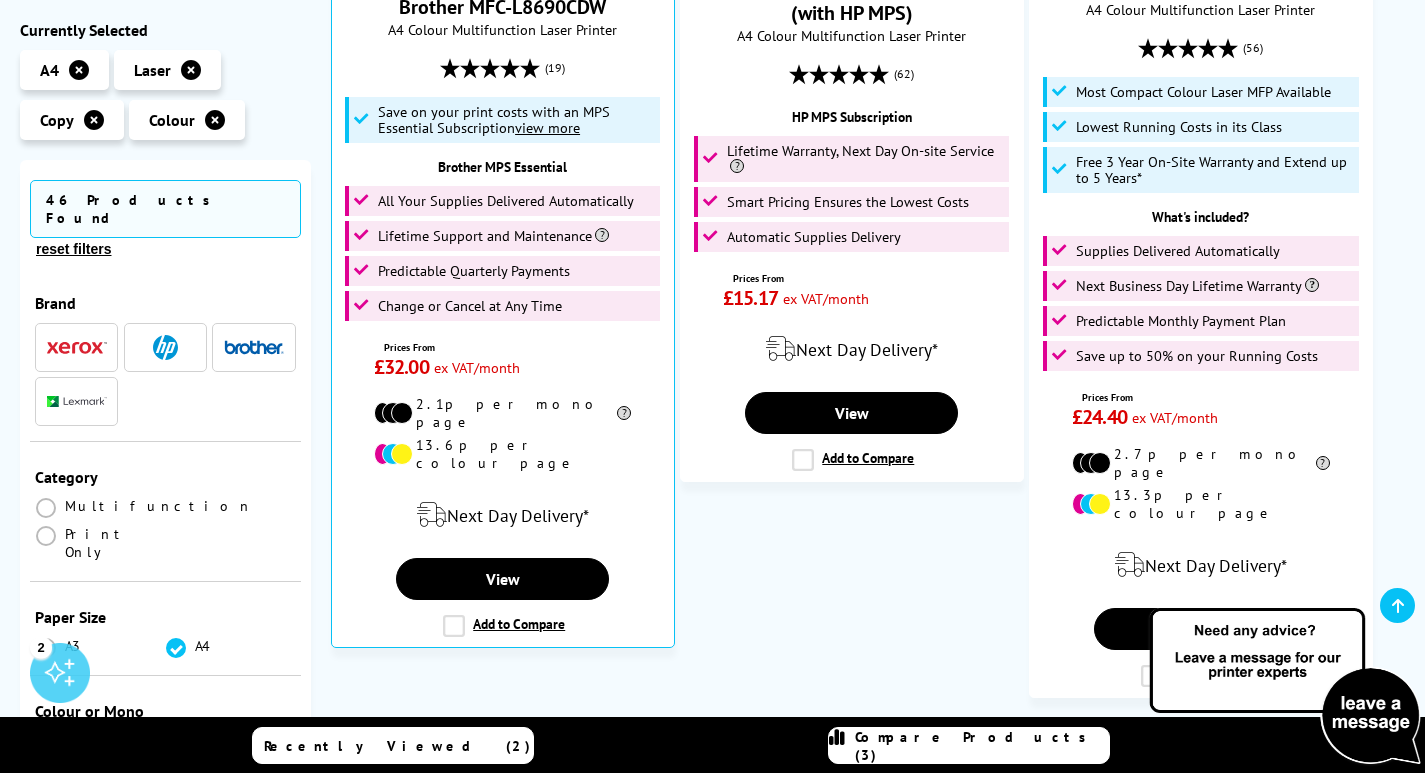 click on "Compare Products (3)" at bounding box center [982, 746] 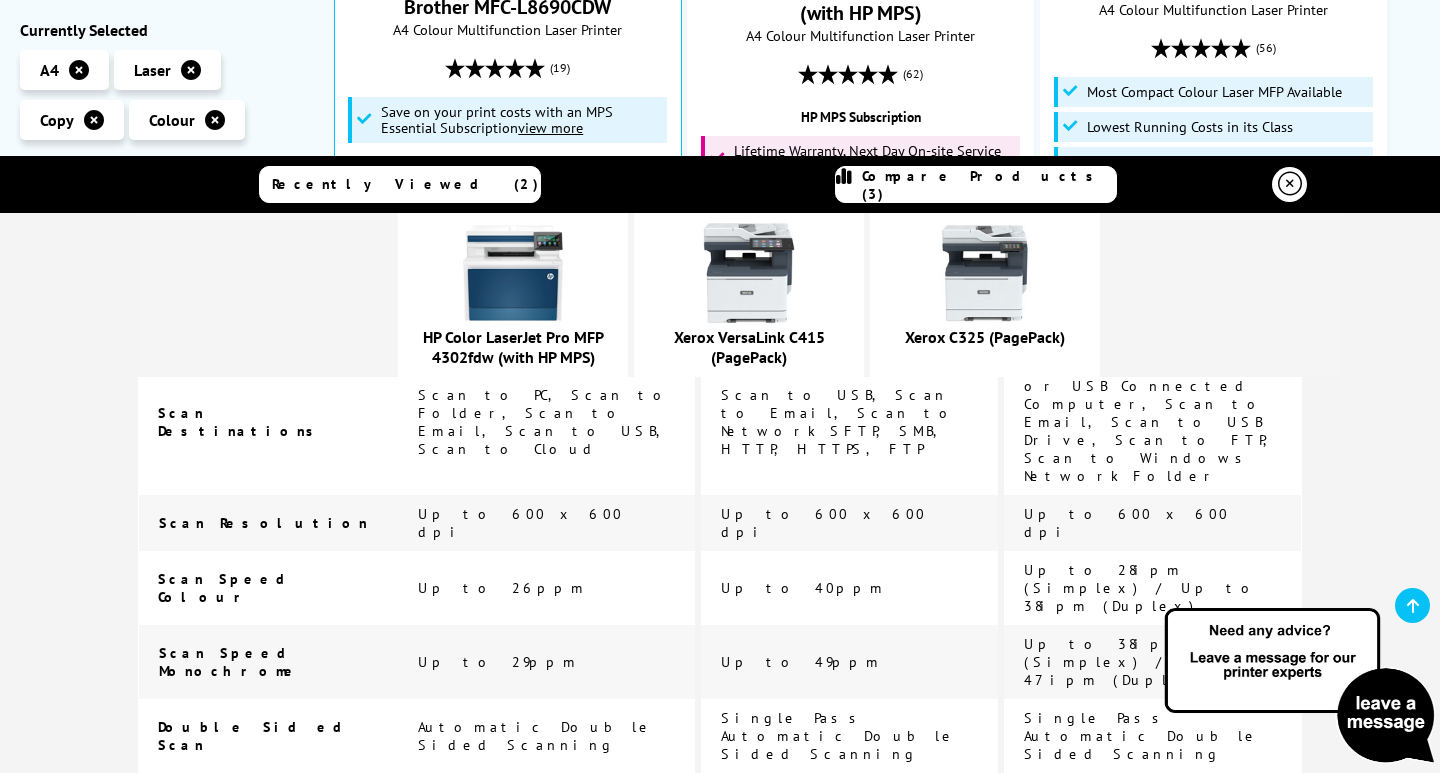 scroll, scrollTop: 1427, scrollLeft: 0, axis: vertical 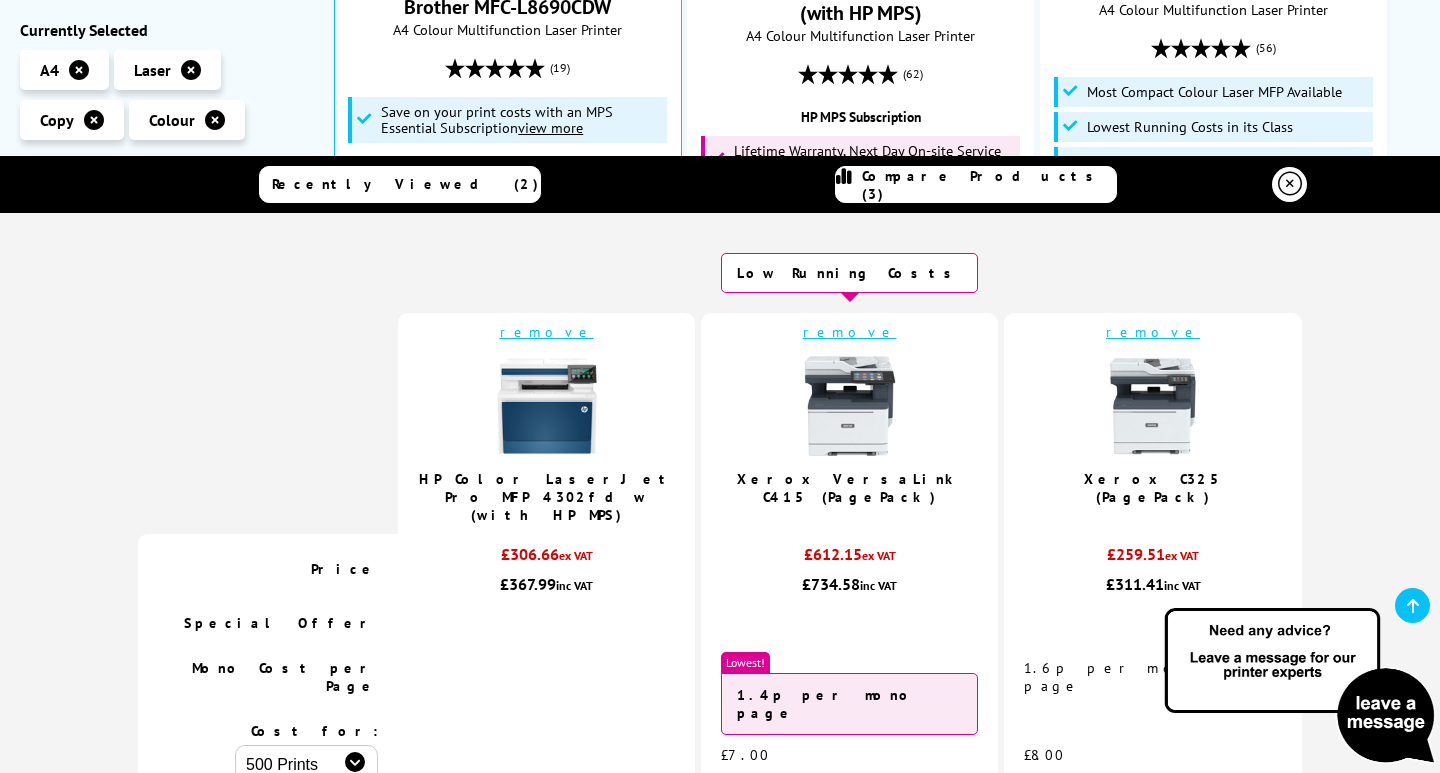 click at bounding box center (1290, 184) 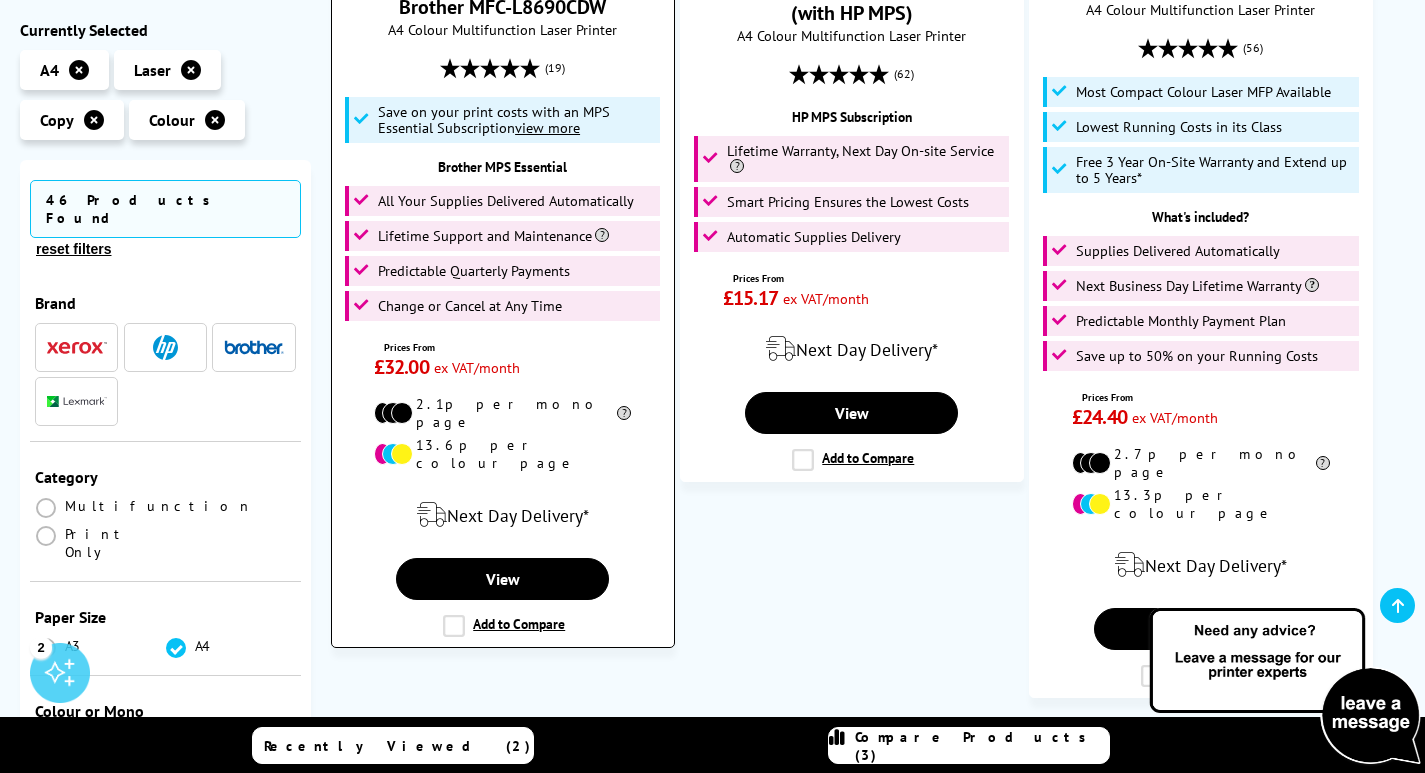 click on "ex VAT/month" at bounding box center (477, 367) 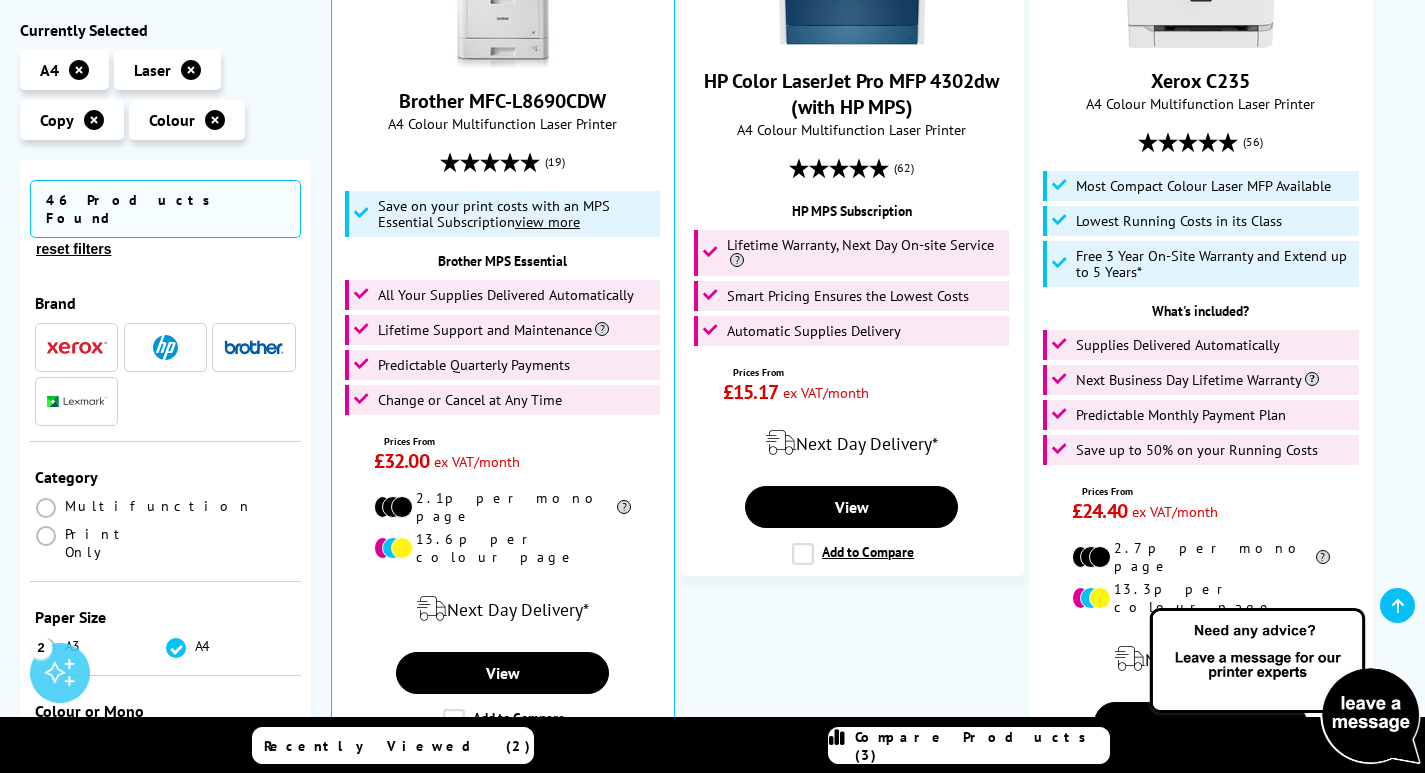 scroll, scrollTop: 1978, scrollLeft: 0, axis: vertical 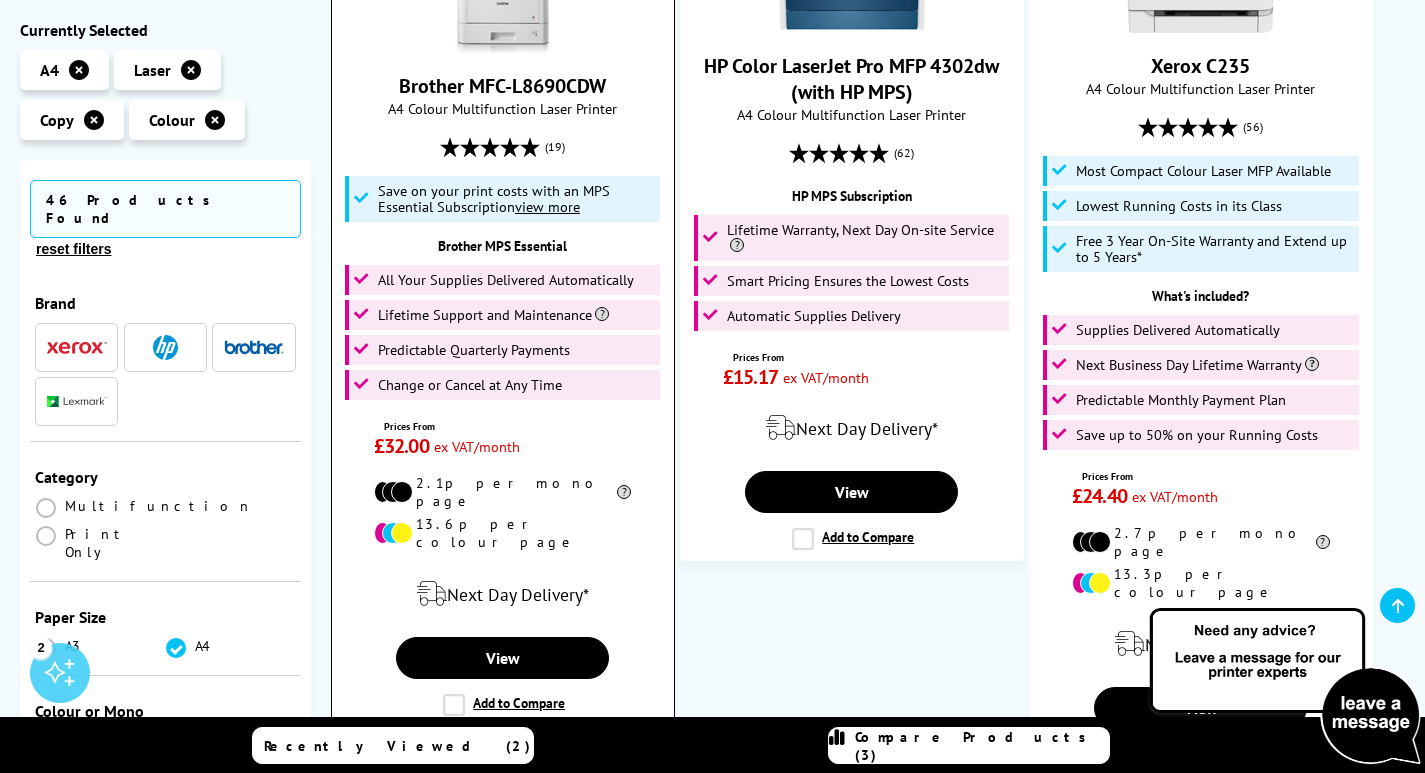 click on "Add to Compare" at bounding box center (504, 705) 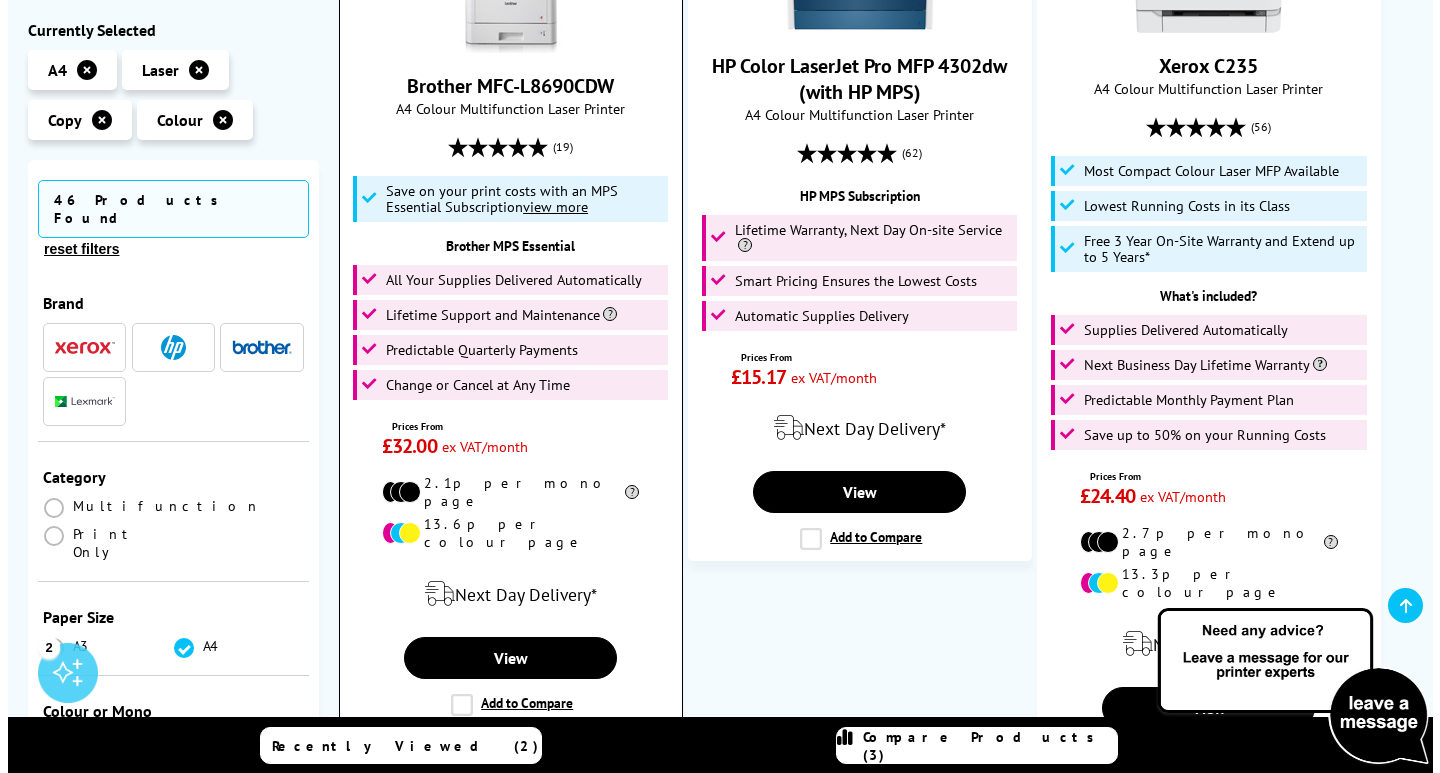 scroll, scrollTop: 1979, scrollLeft: 0, axis: vertical 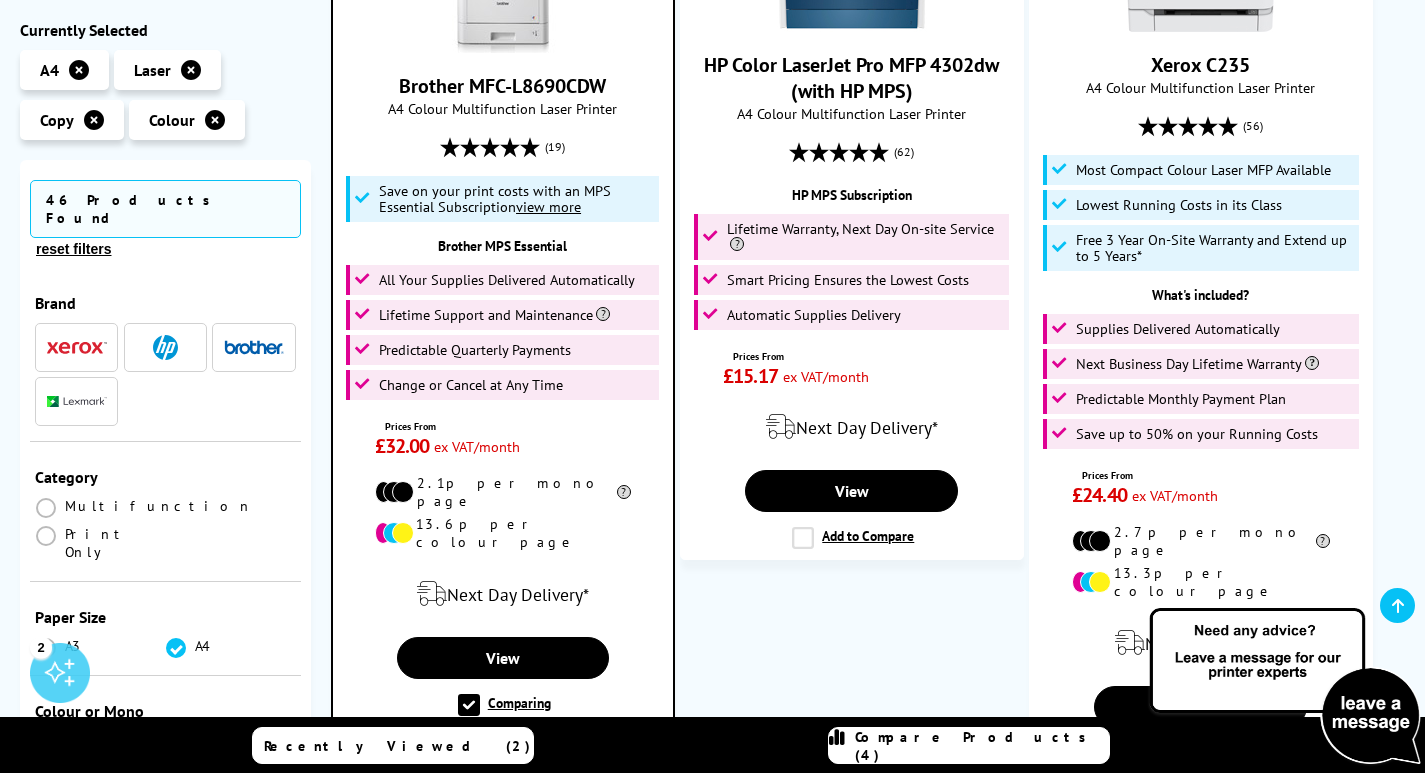 click on "Compare Products (4)" at bounding box center (982, 746) 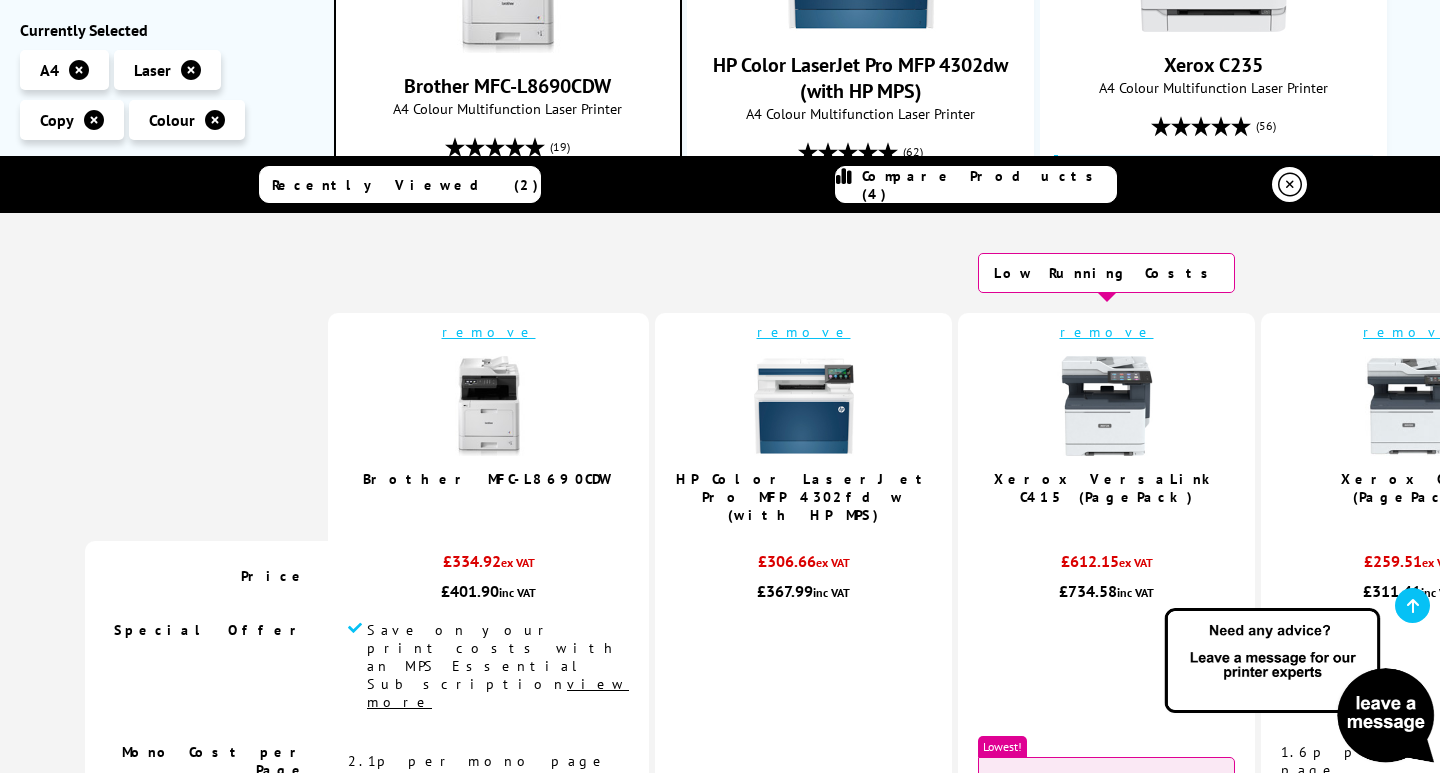 click on "Lowest!
1.4p per mono page" at bounding box center [1106, 777] 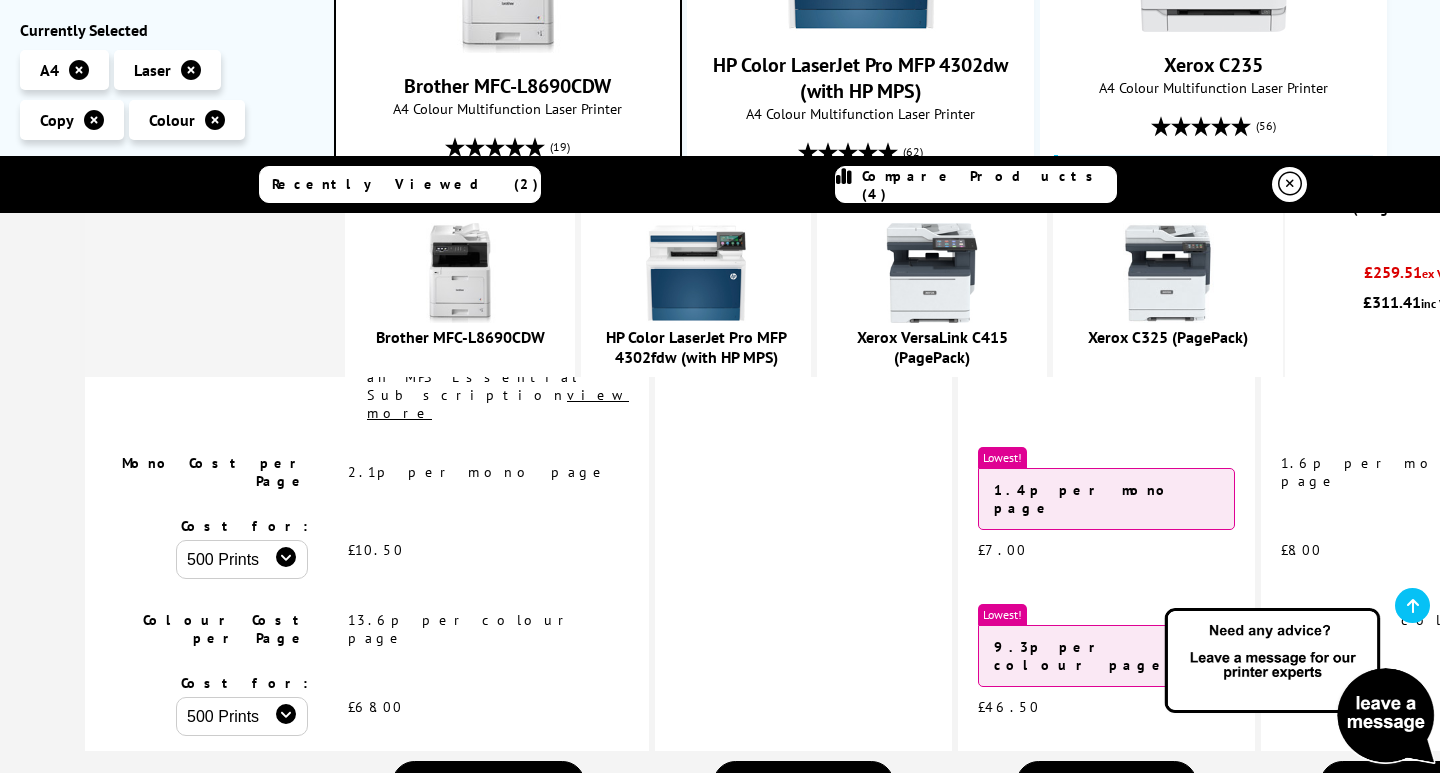 scroll, scrollTop: 309, scrollLeft: 0, axis: vertical 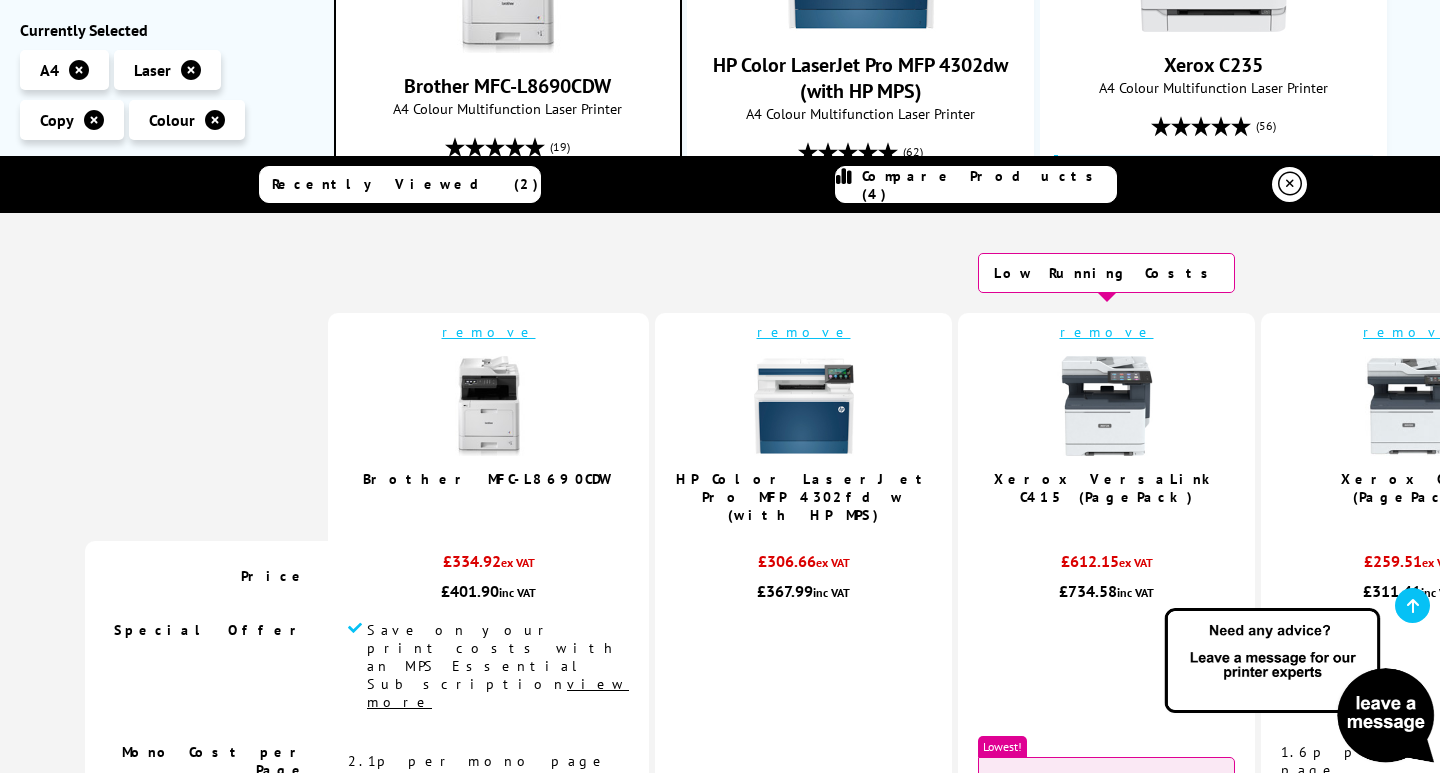 click at bounding box center [1290, 184] 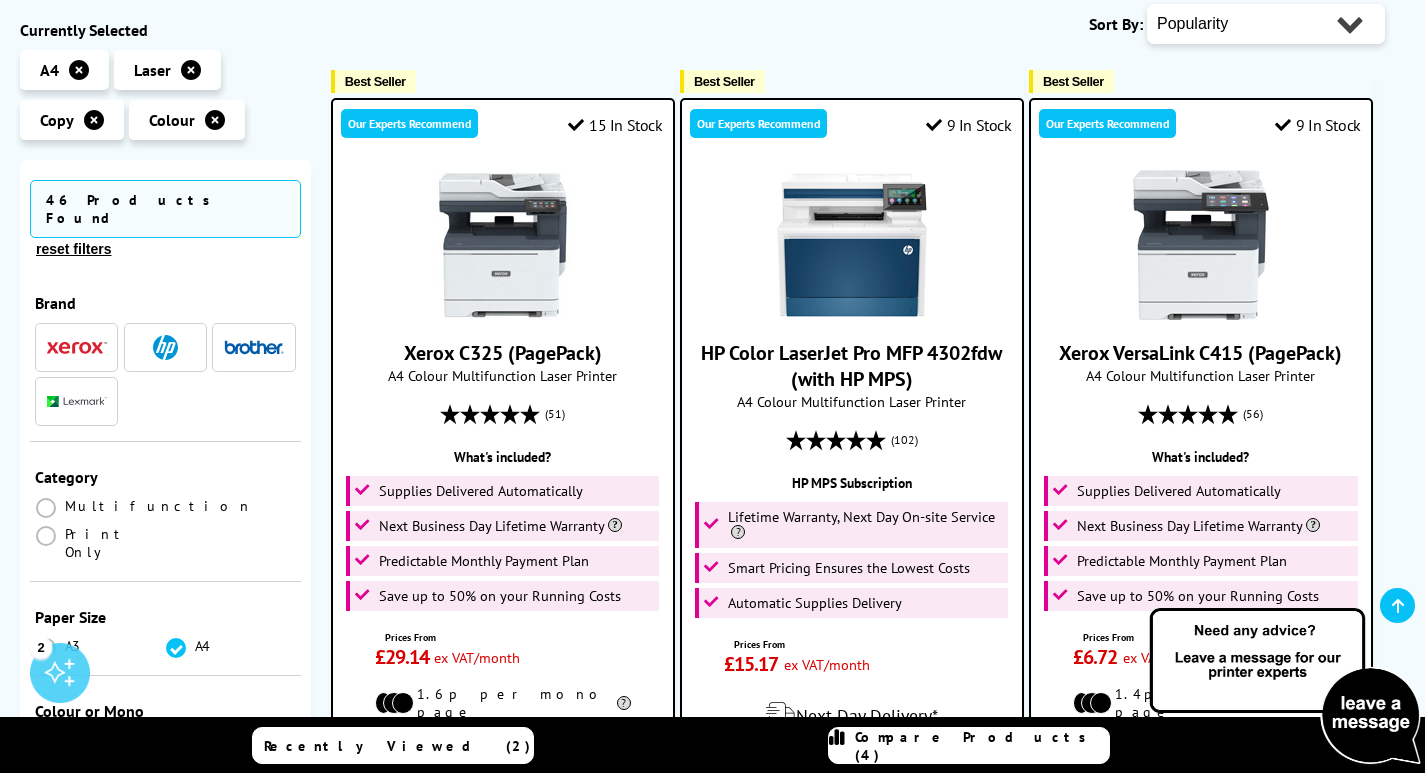 scroll, scrollTop: 0, scrollLeft: 0, axis: both 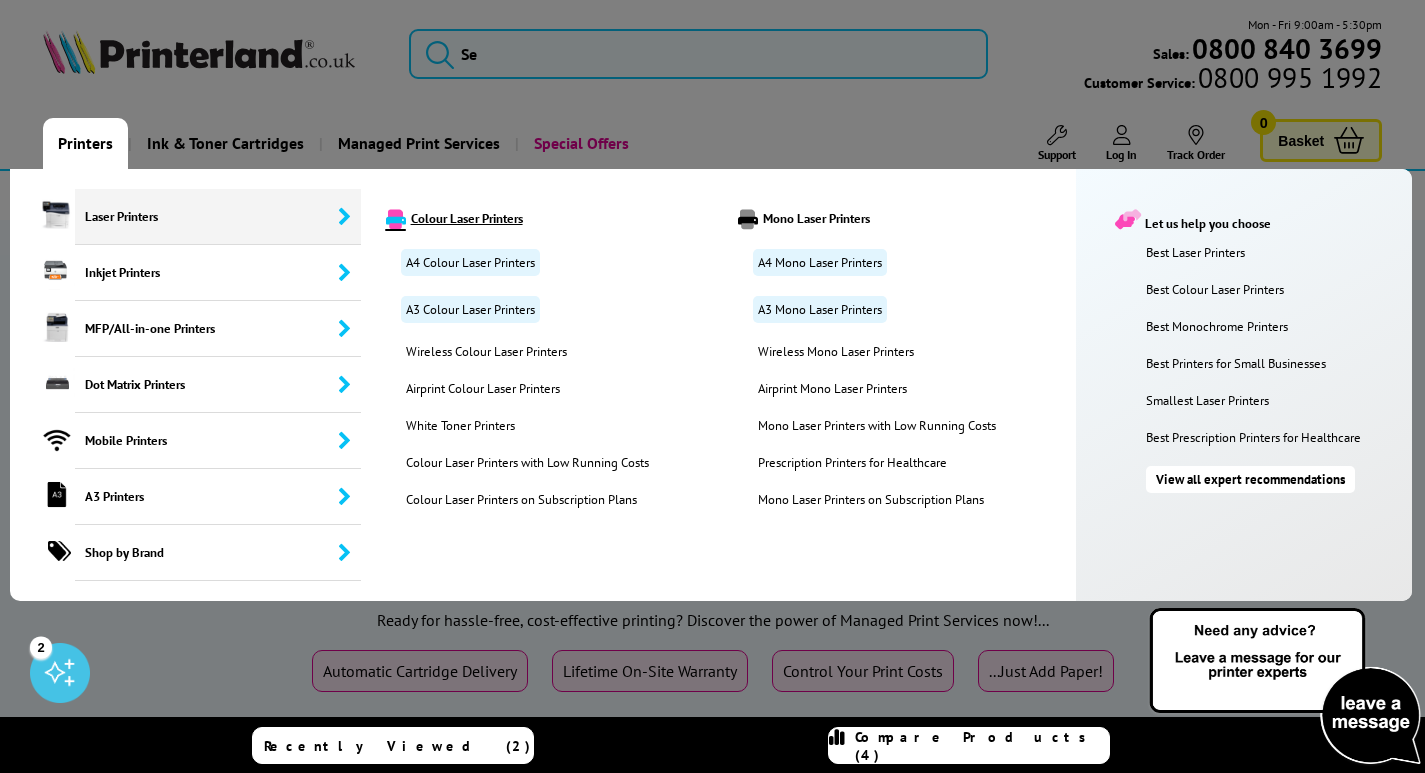 click on "Colour Laser Printers" at bounding box center [546, 219] 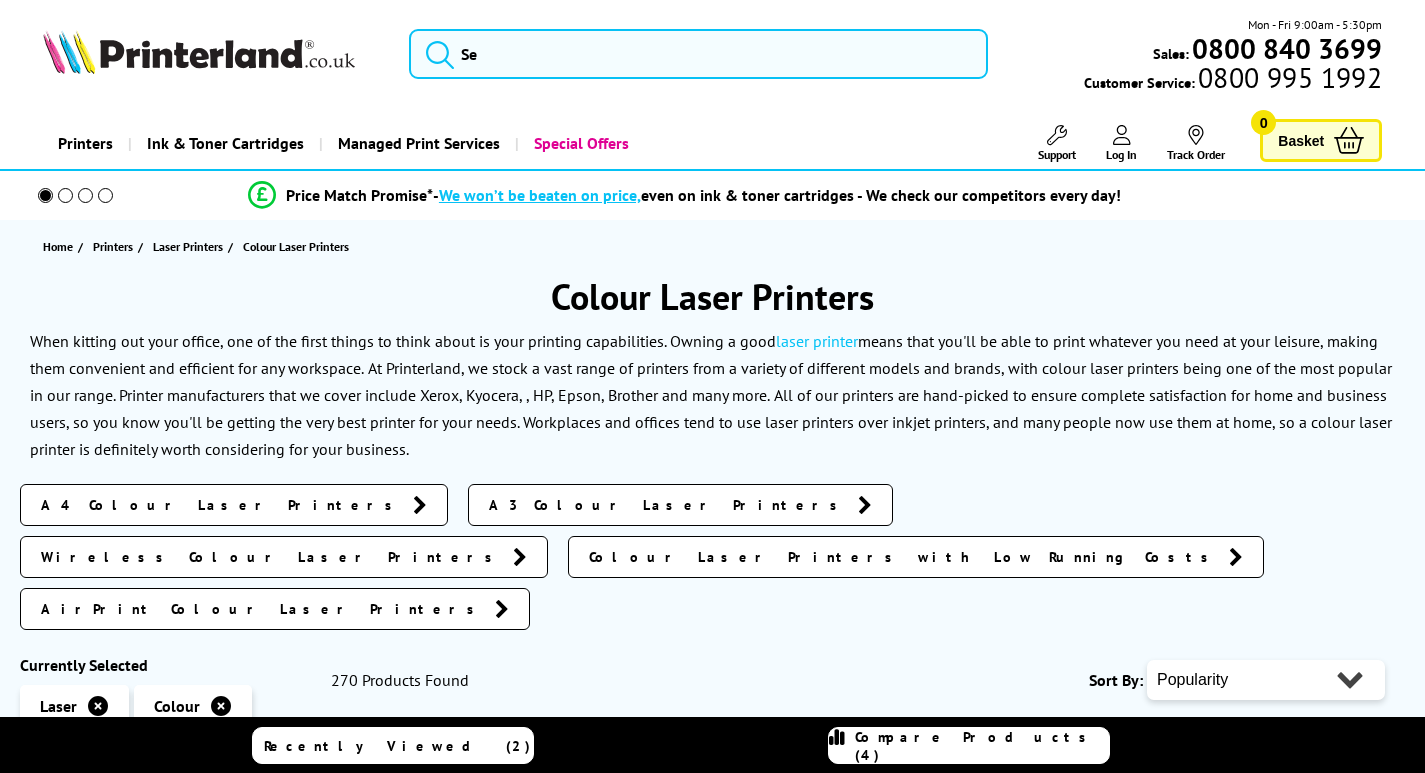 scroll, scrollTop: 0, scrollLeft: 0, axis: both 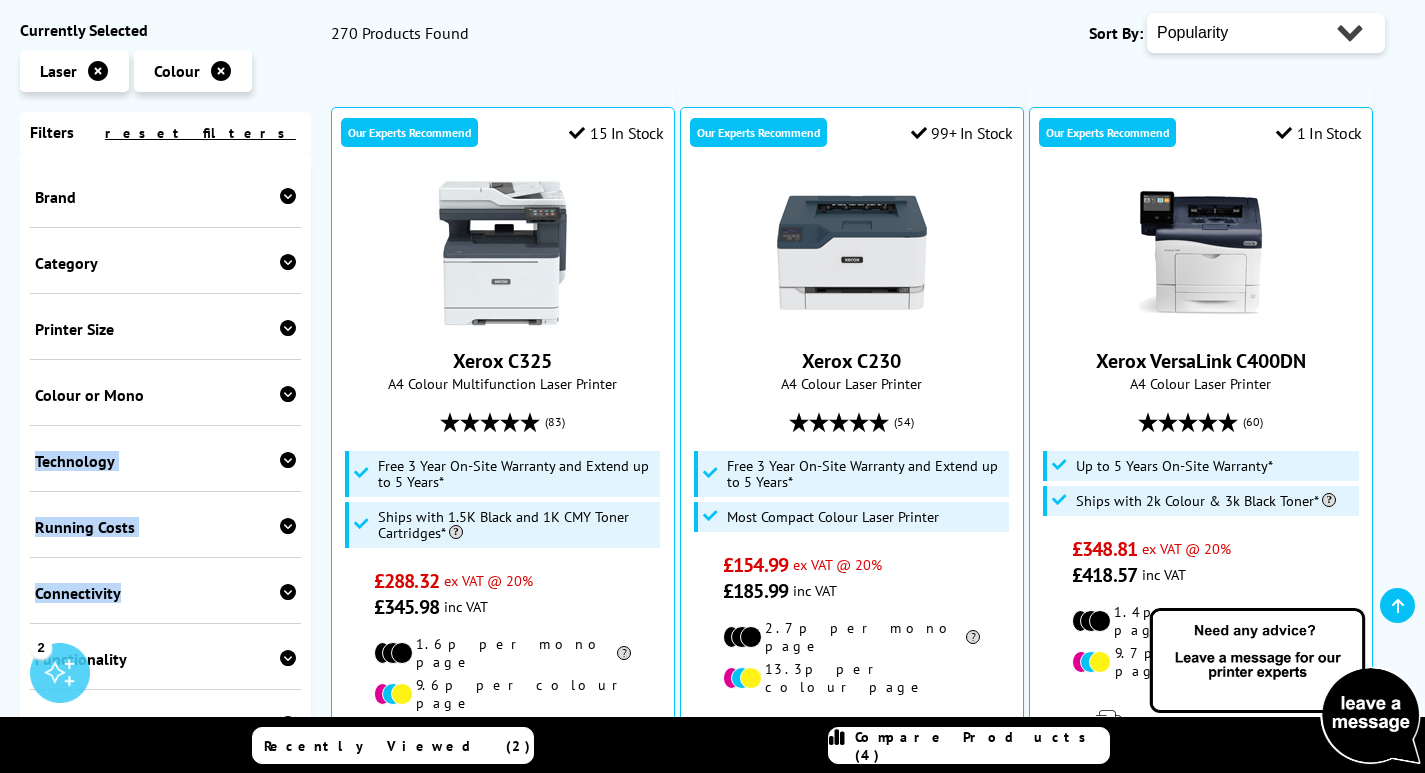 drag, startPoint x: 305, startPoint y: 381, endPoint x: 296, endPoint y: 603, distance: 222.18236 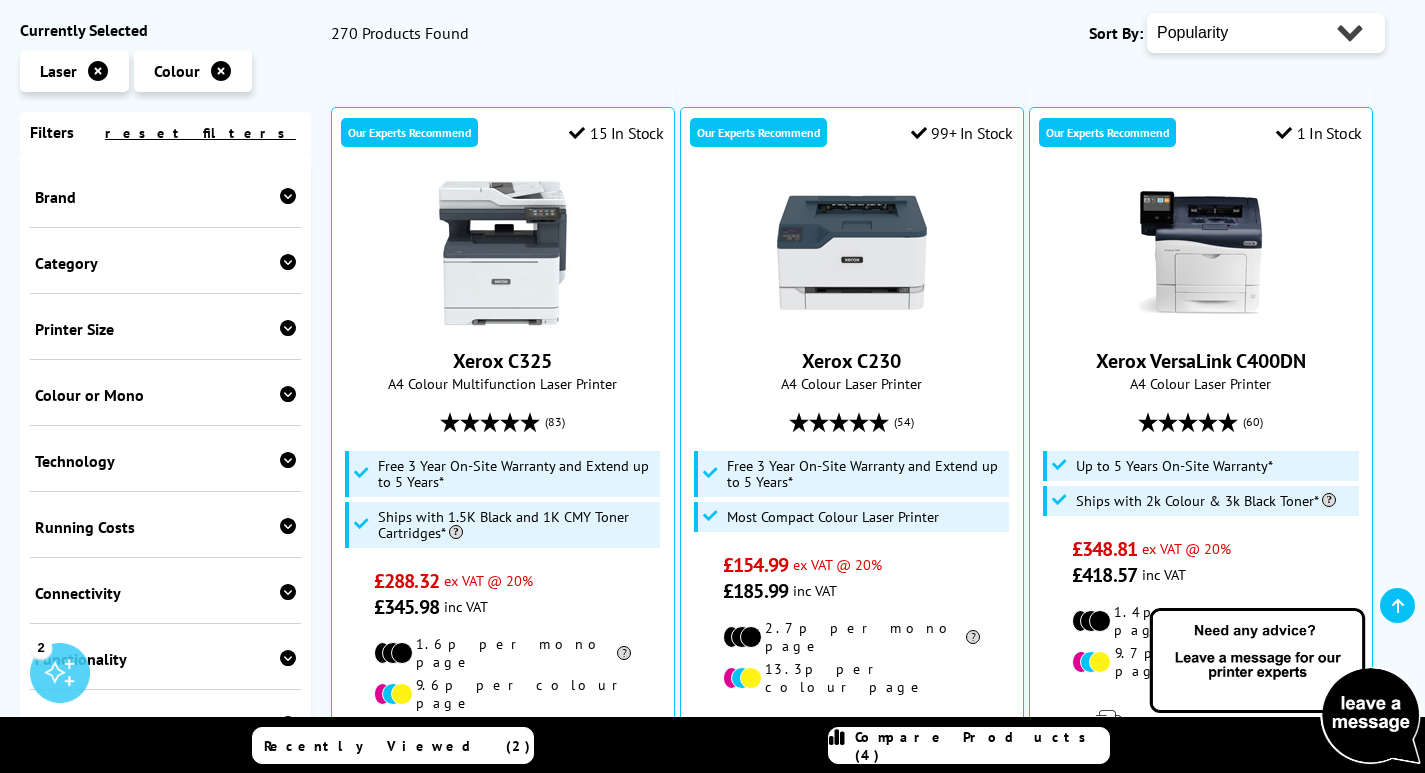 click on "Popularity
Rating
Price - Low to High
Price - High to Low
Running Costs - Low to High
Size - Small to Large
Rating 1" at bounding box center [858, 1741] 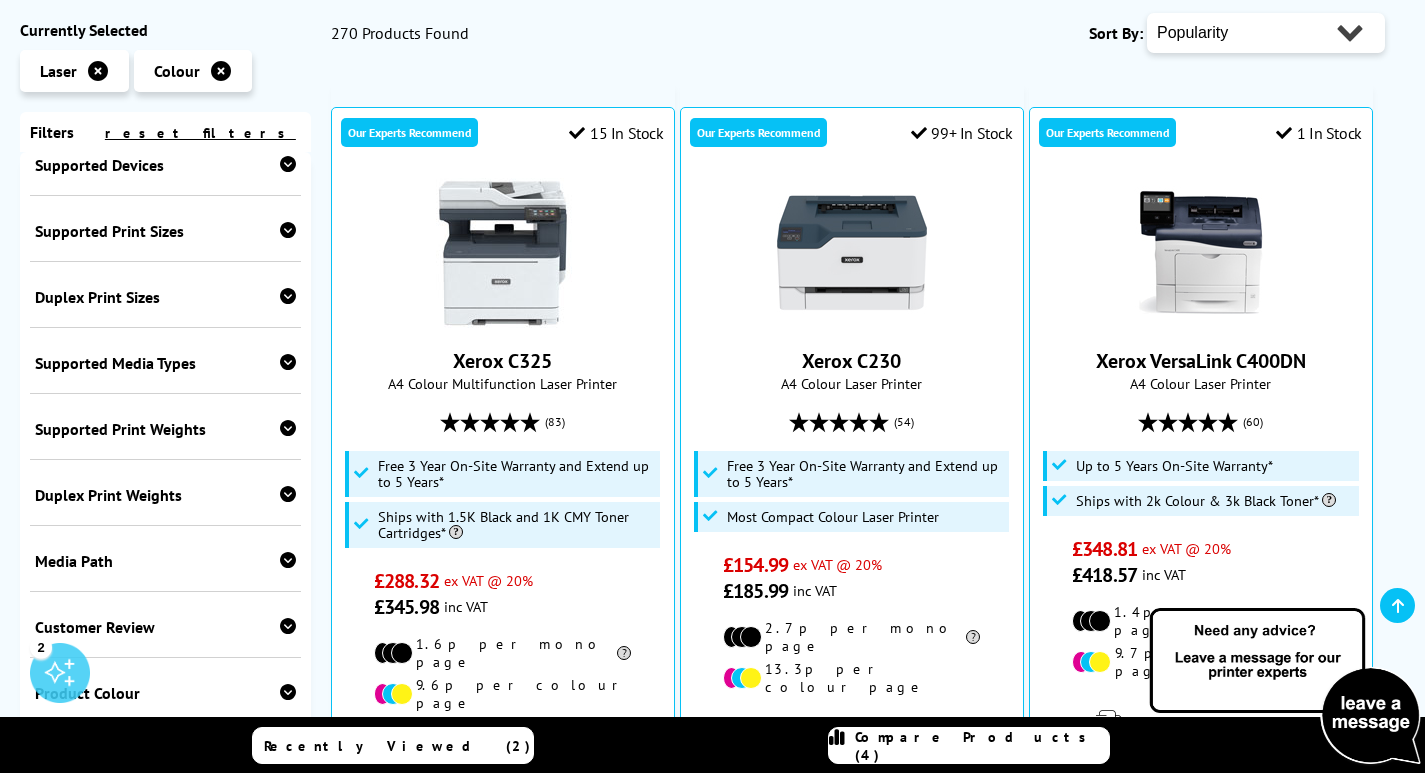 scroll, scrollTop: 755, scrollLeft: 0, axis: vertical 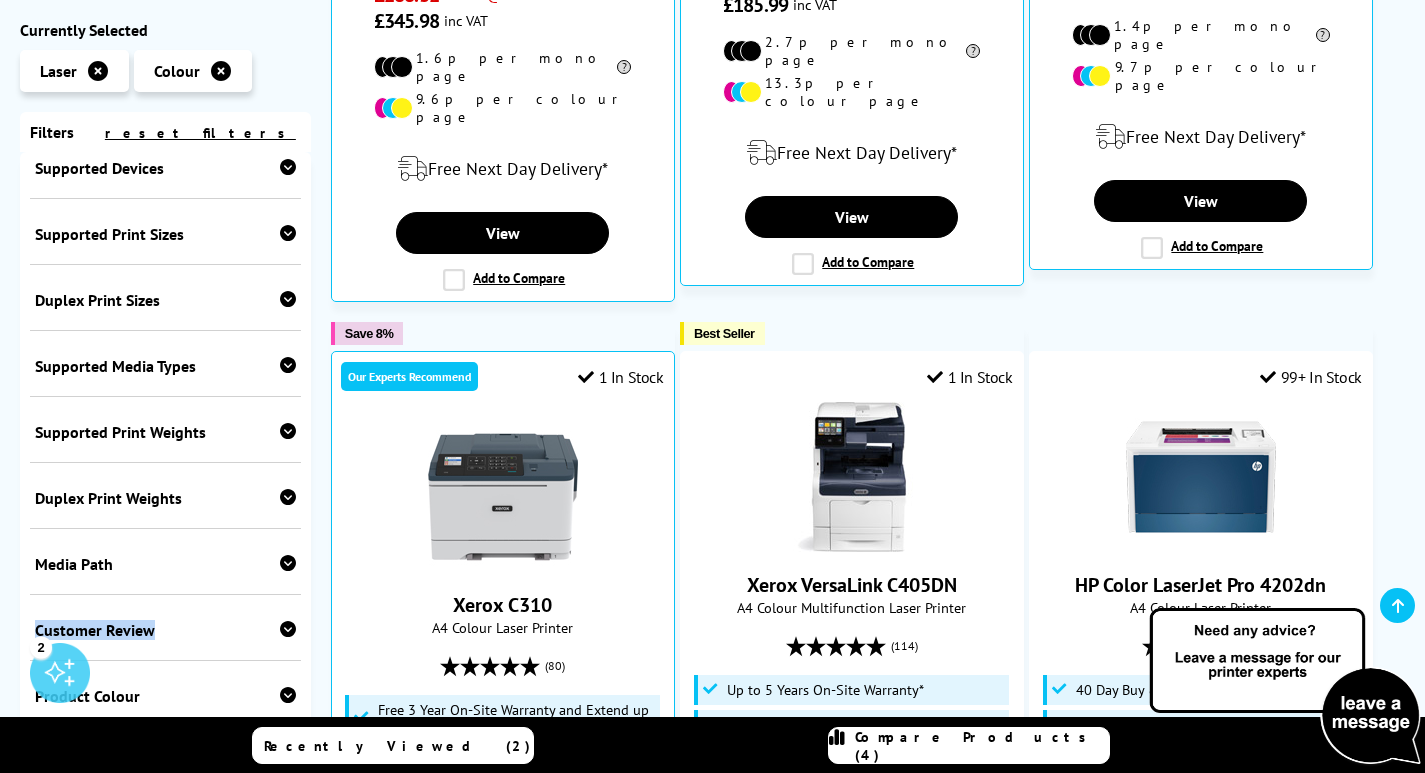 drag, startPoint x: 305, startPoint y: 629, endPoint x: 303, endPoint y: 580, distance: 49.0408 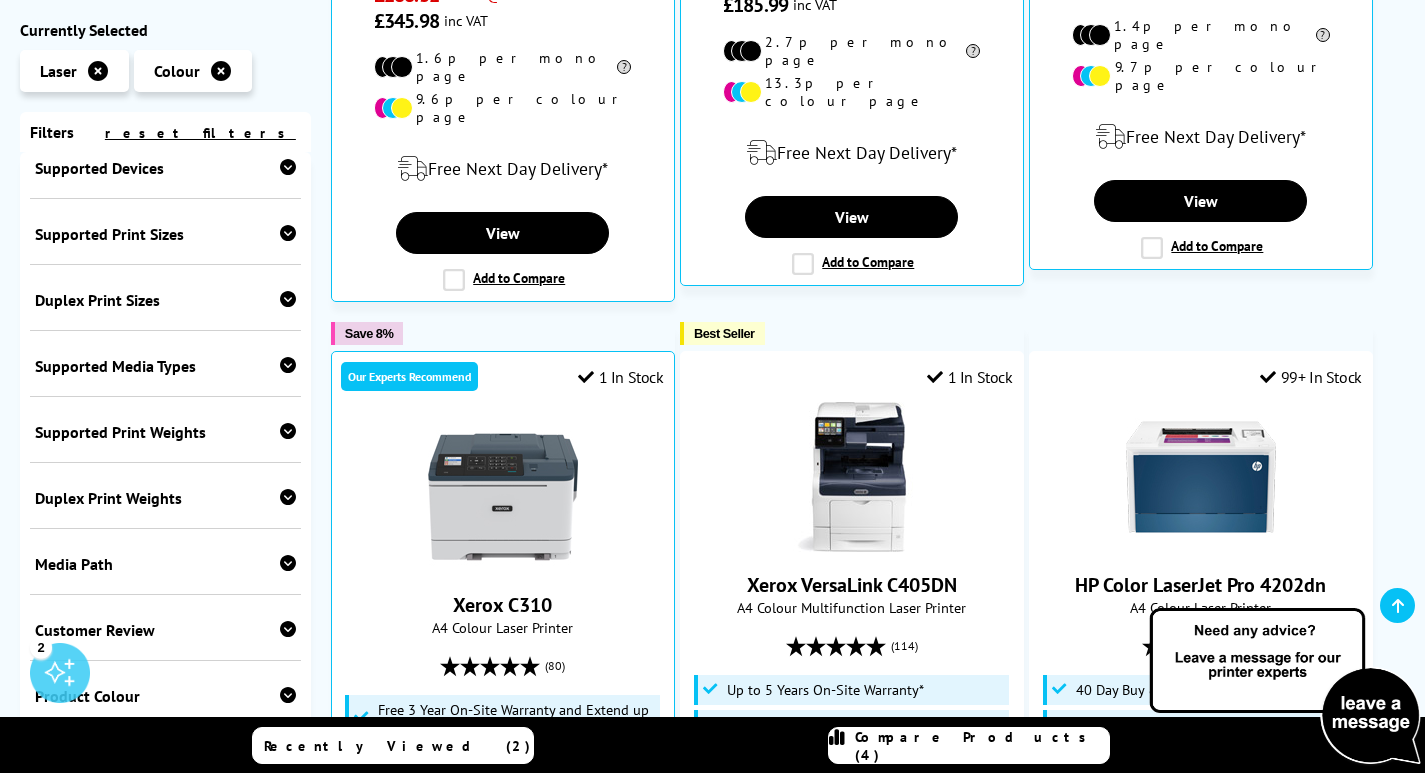 click on "Popularity
Rating
Price - Low to High
Price - High to Low
Running Costs - Low to High
Size - Small to Large
Rating 1" at bounding box center (858, 1155) 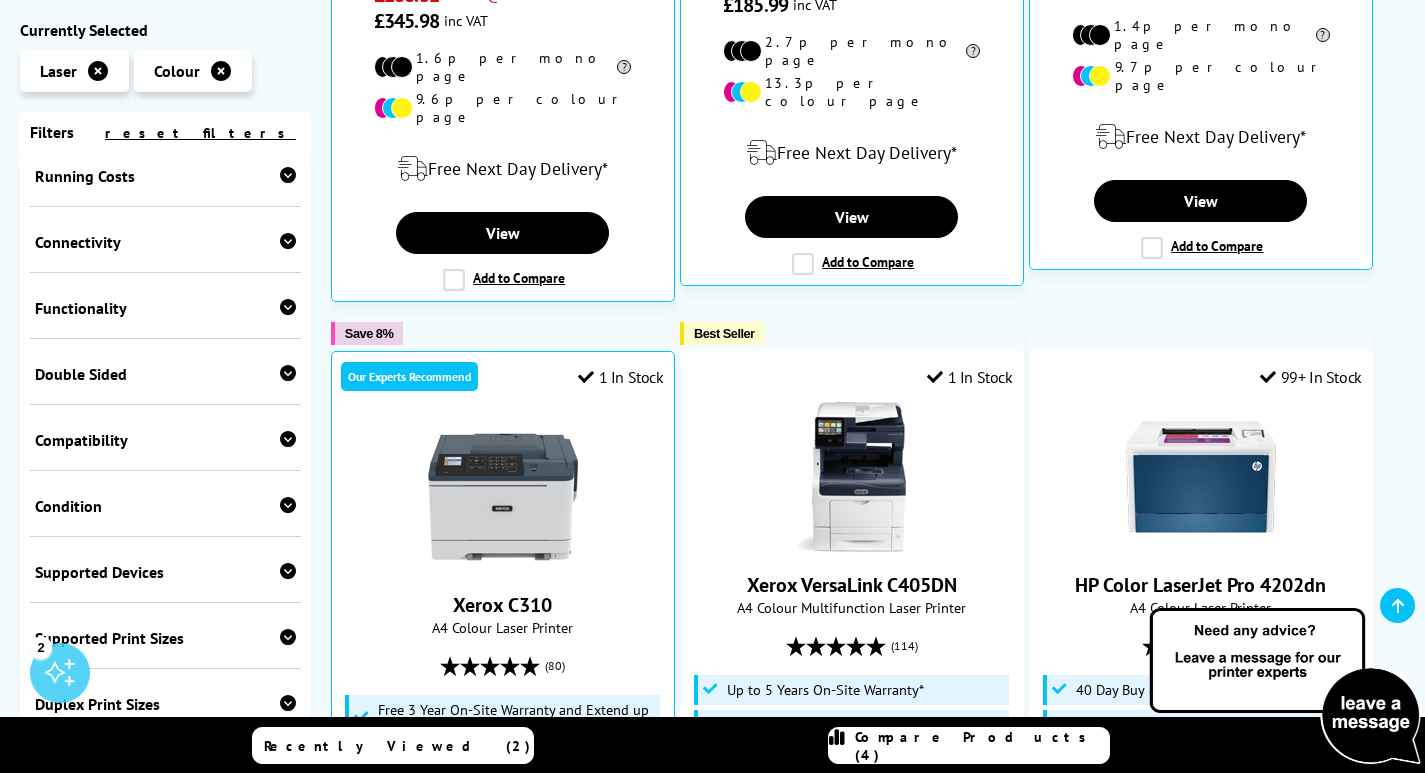 scroll, scrollTop: 351, scrollLeft: 0, axis: vertical 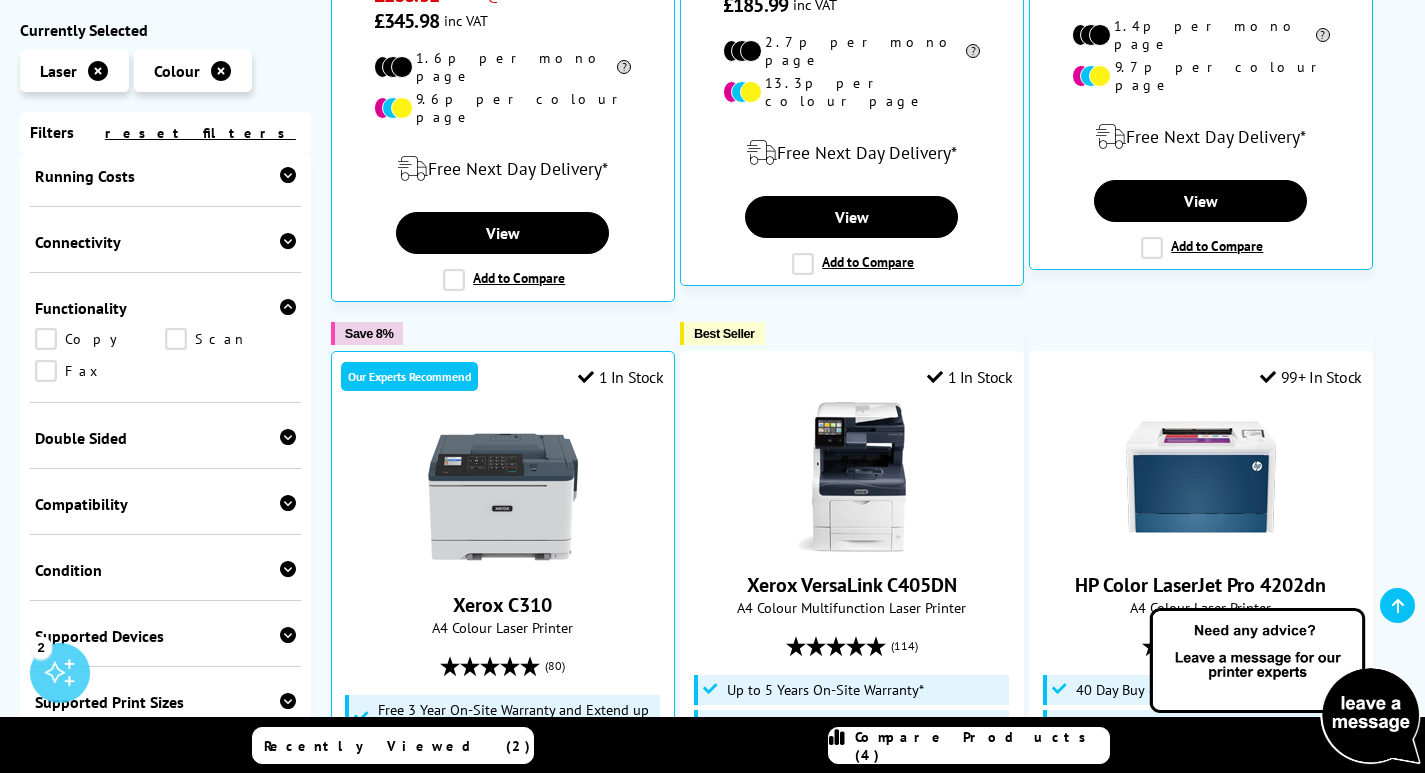click on "Copy" at bounding box center (100, 339) 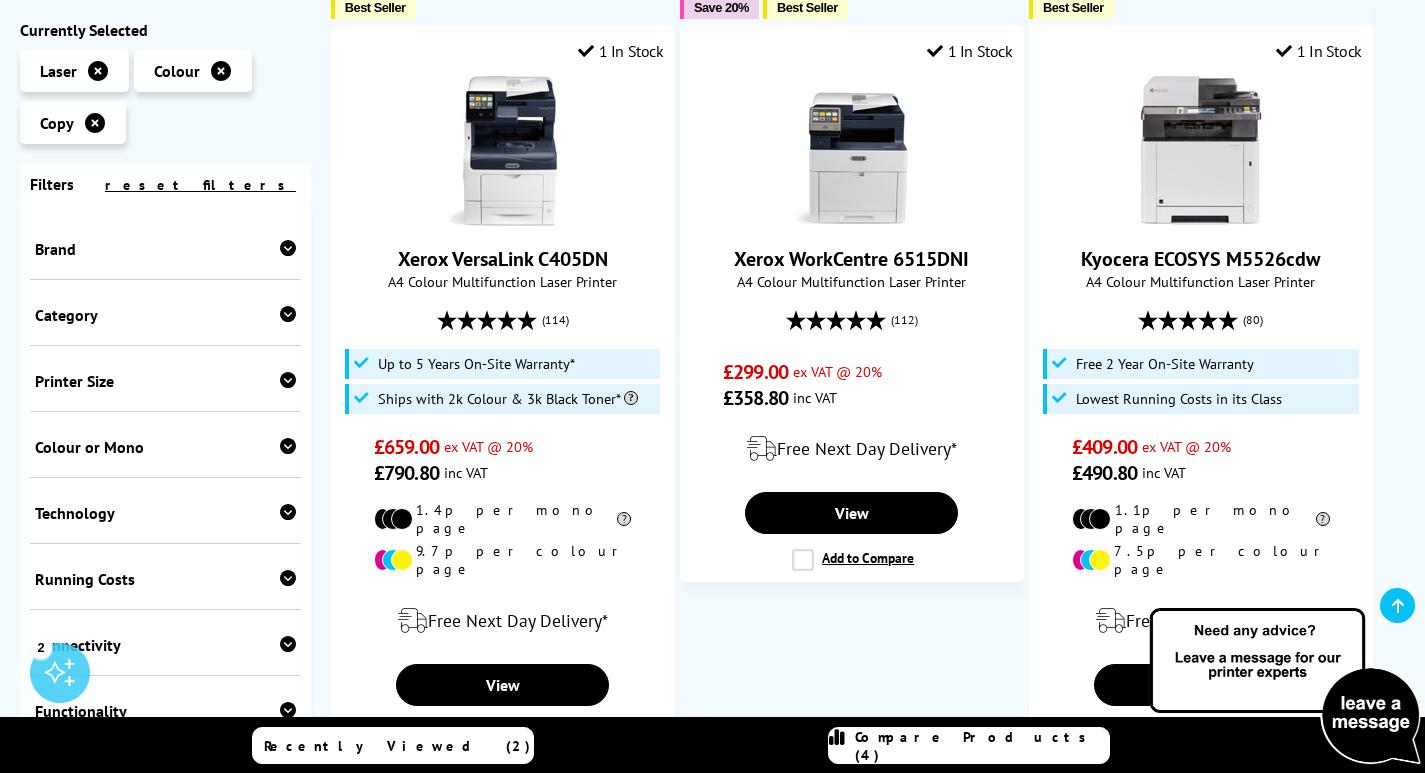 scroll, scrollTop: 351, scrollLeft: 0, axis: vertical 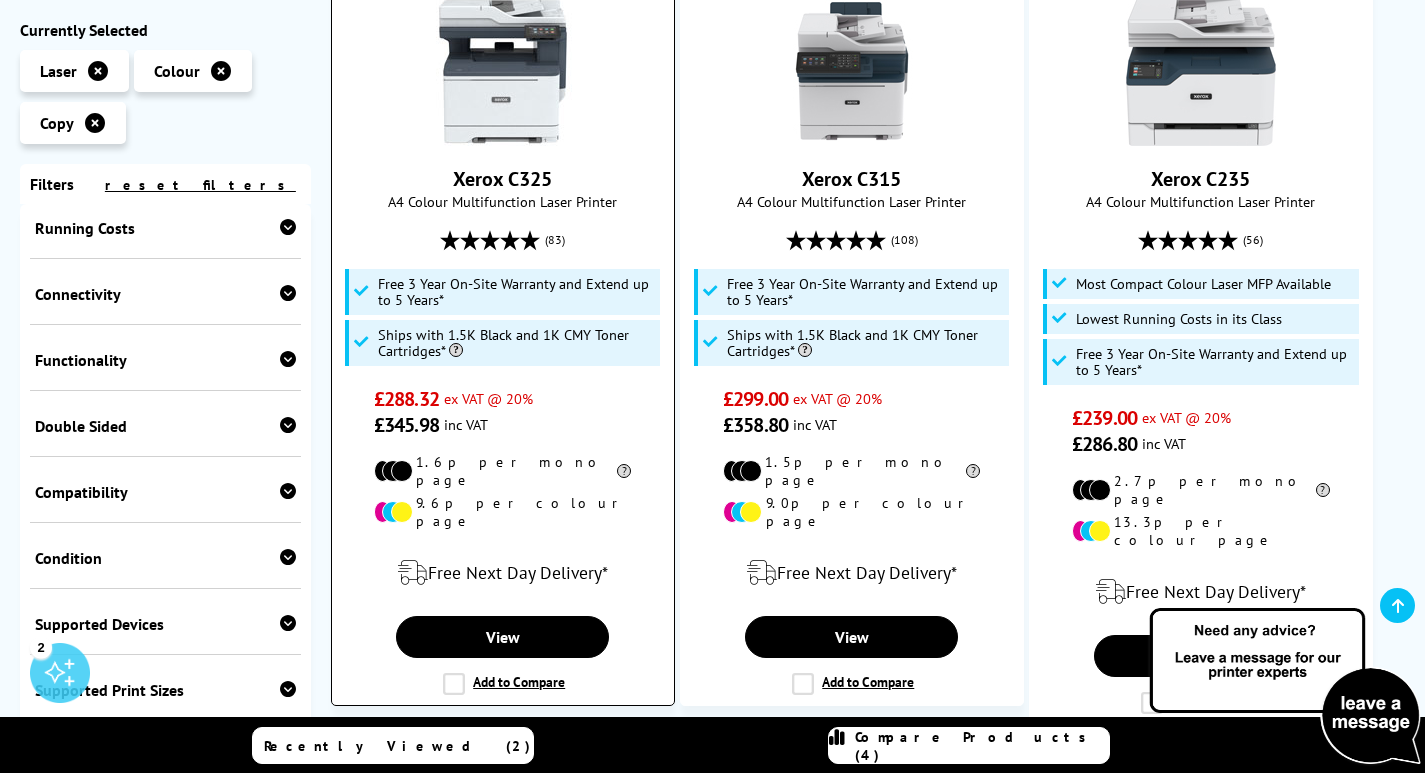 click on "Add to Compare" at bounding box center [504, 684] 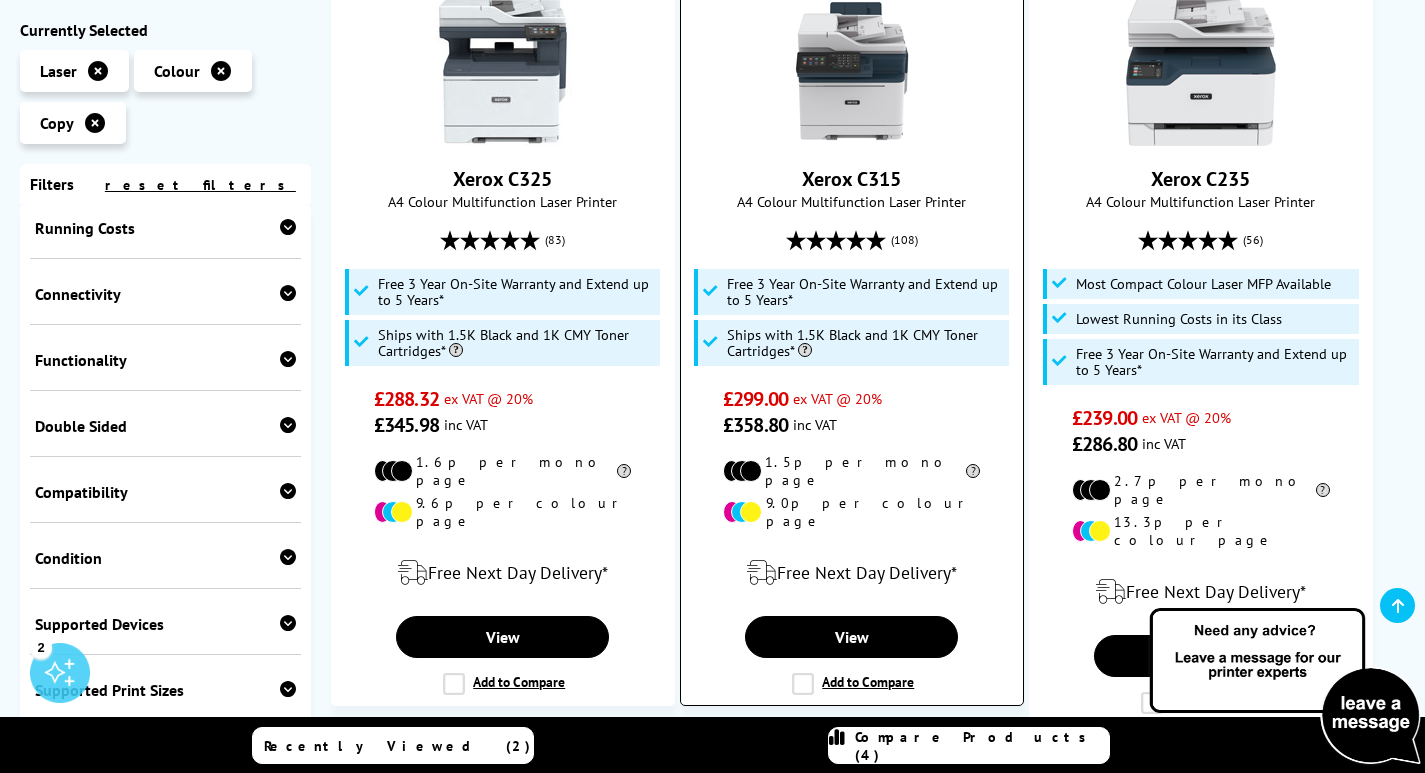 click on "Add to Compare" at bounding box center (853, 684) 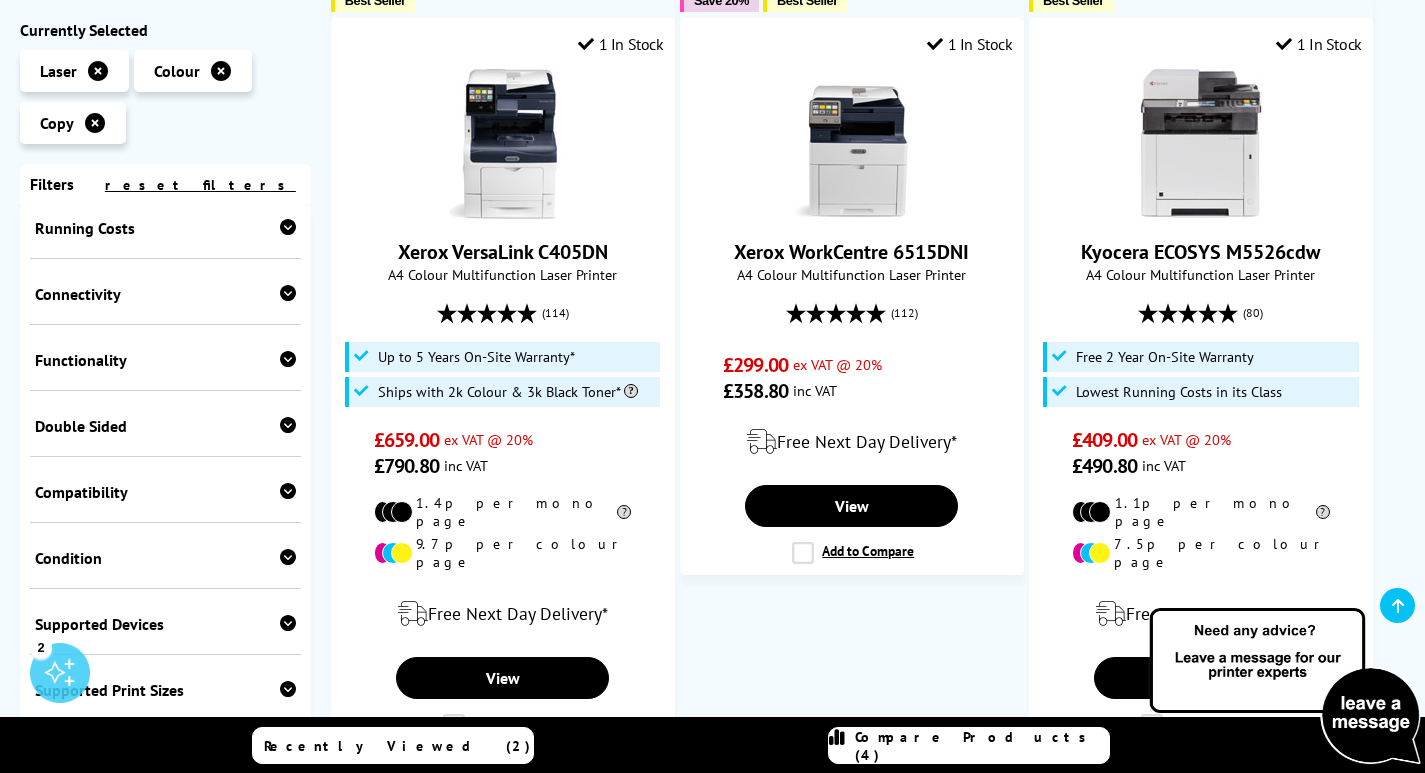 scroll, scrollTop: 1243, scrollLeft: 0, axis: vertical 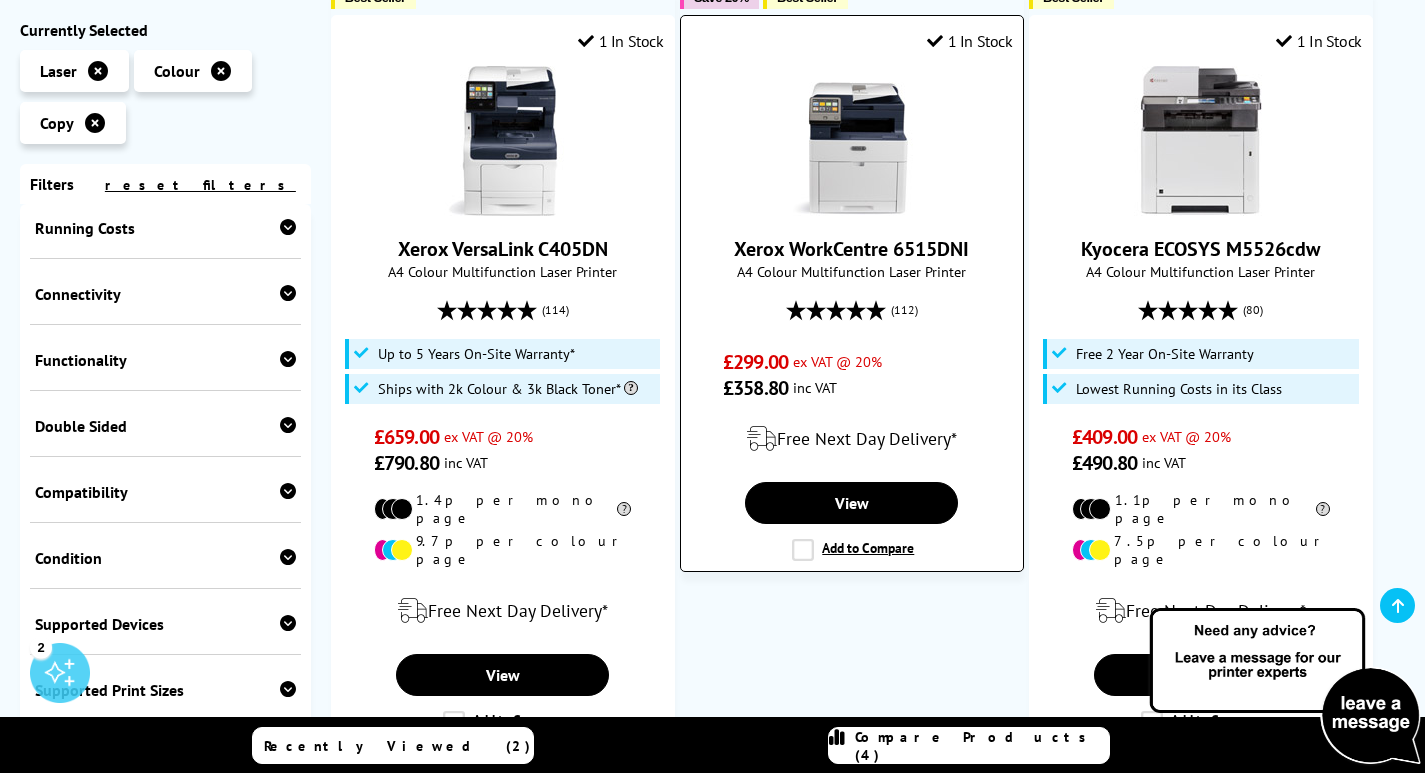 click on "Add to Compare" at bounding box center [853, 550] 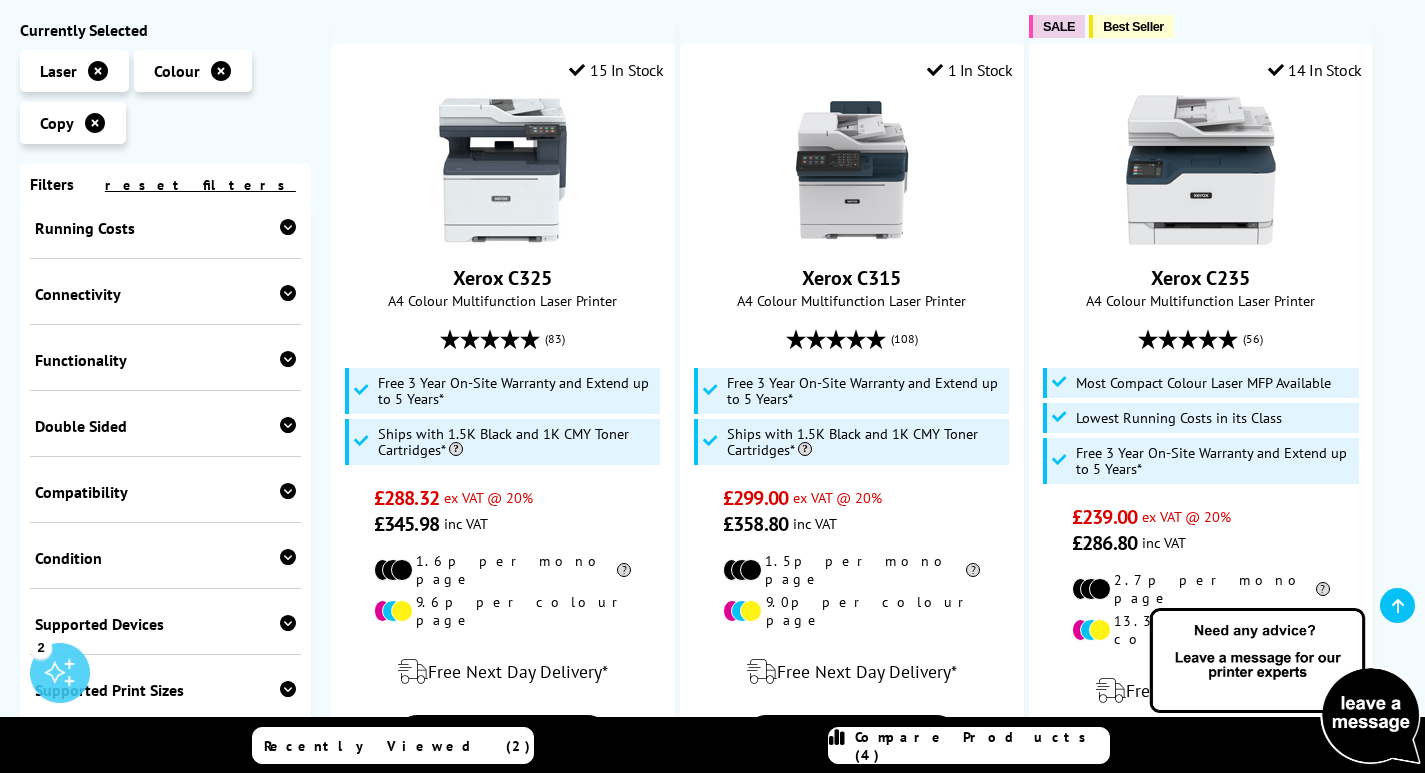 scroll, scrollTop: 456, scrollLeft: 0, axis: vertical 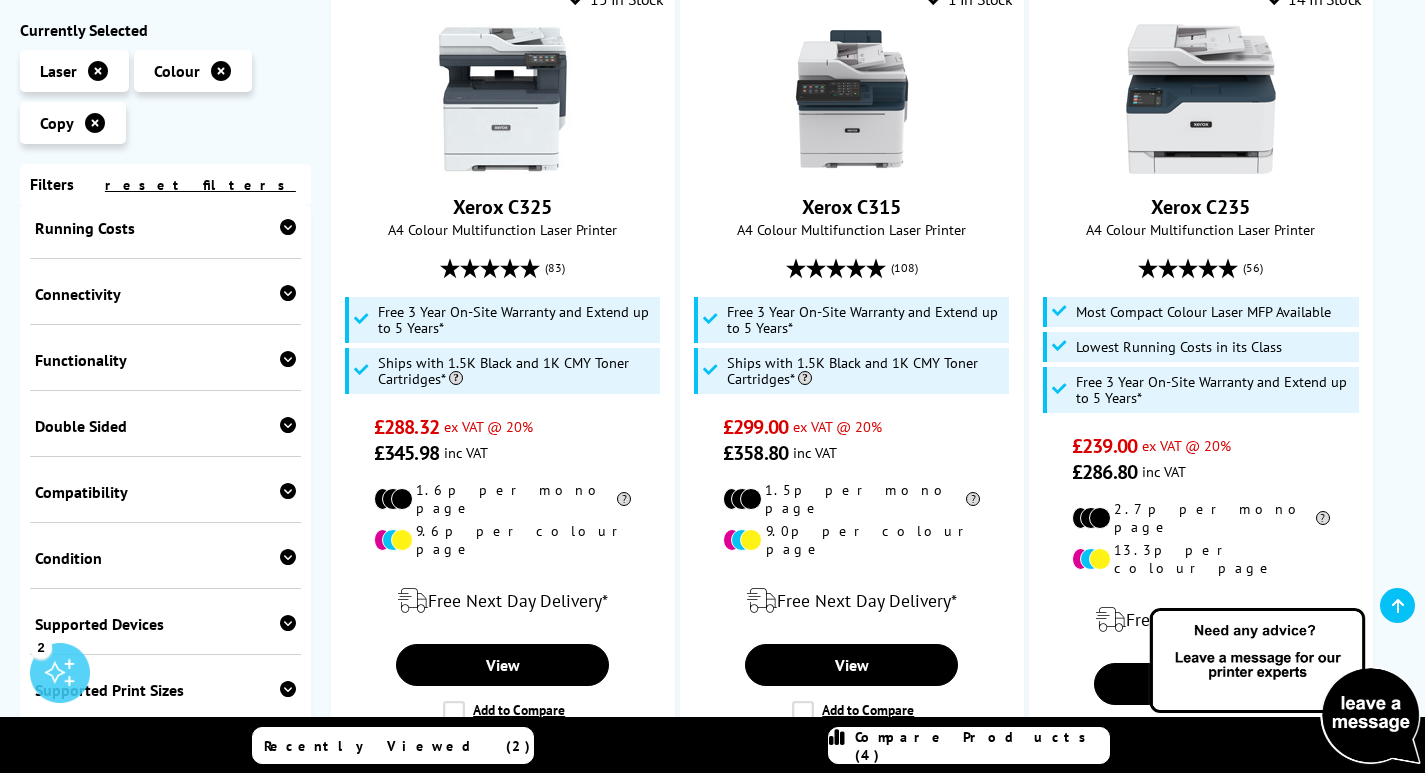 click on "Compare Products (4)" at bounding box center (982, 746) 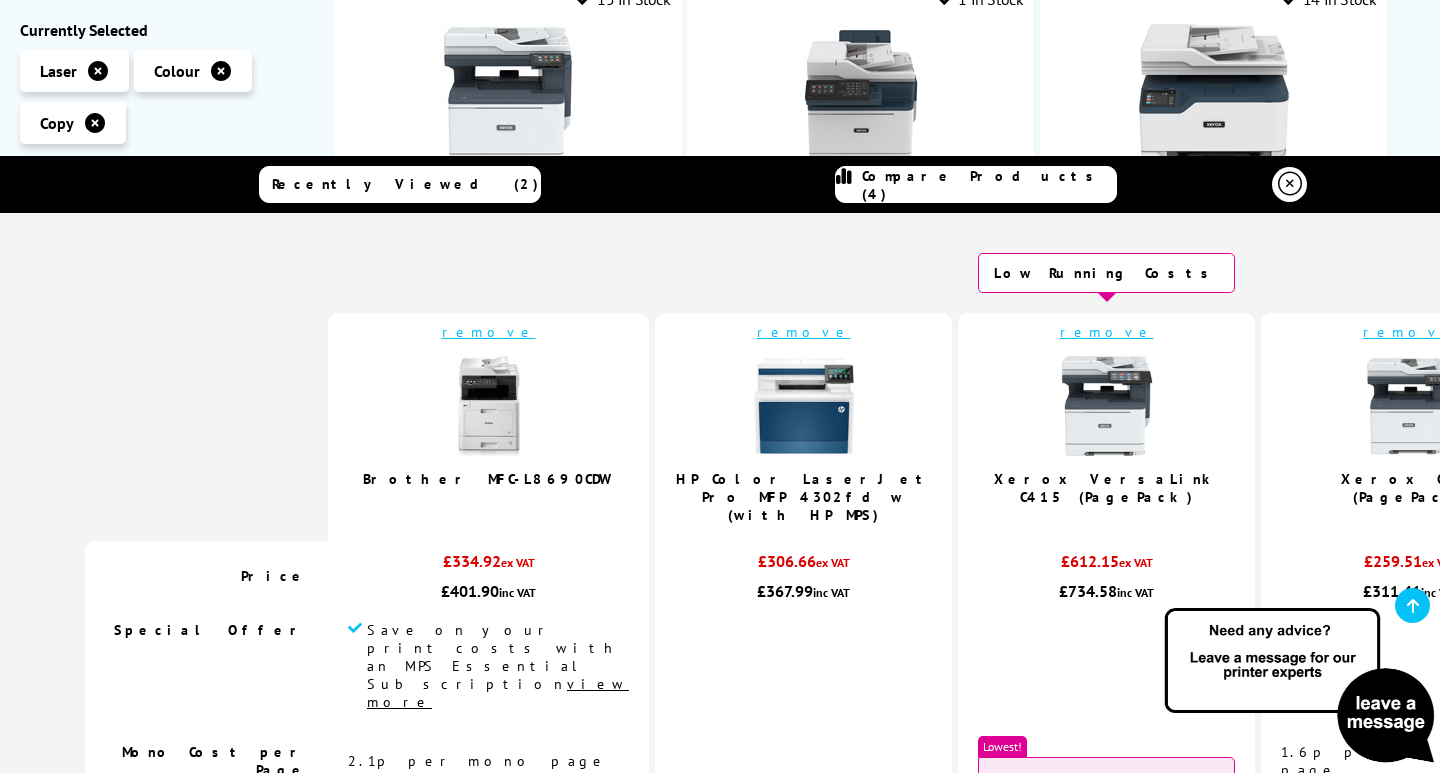 click on "remove" at bounding box center [804, 332] 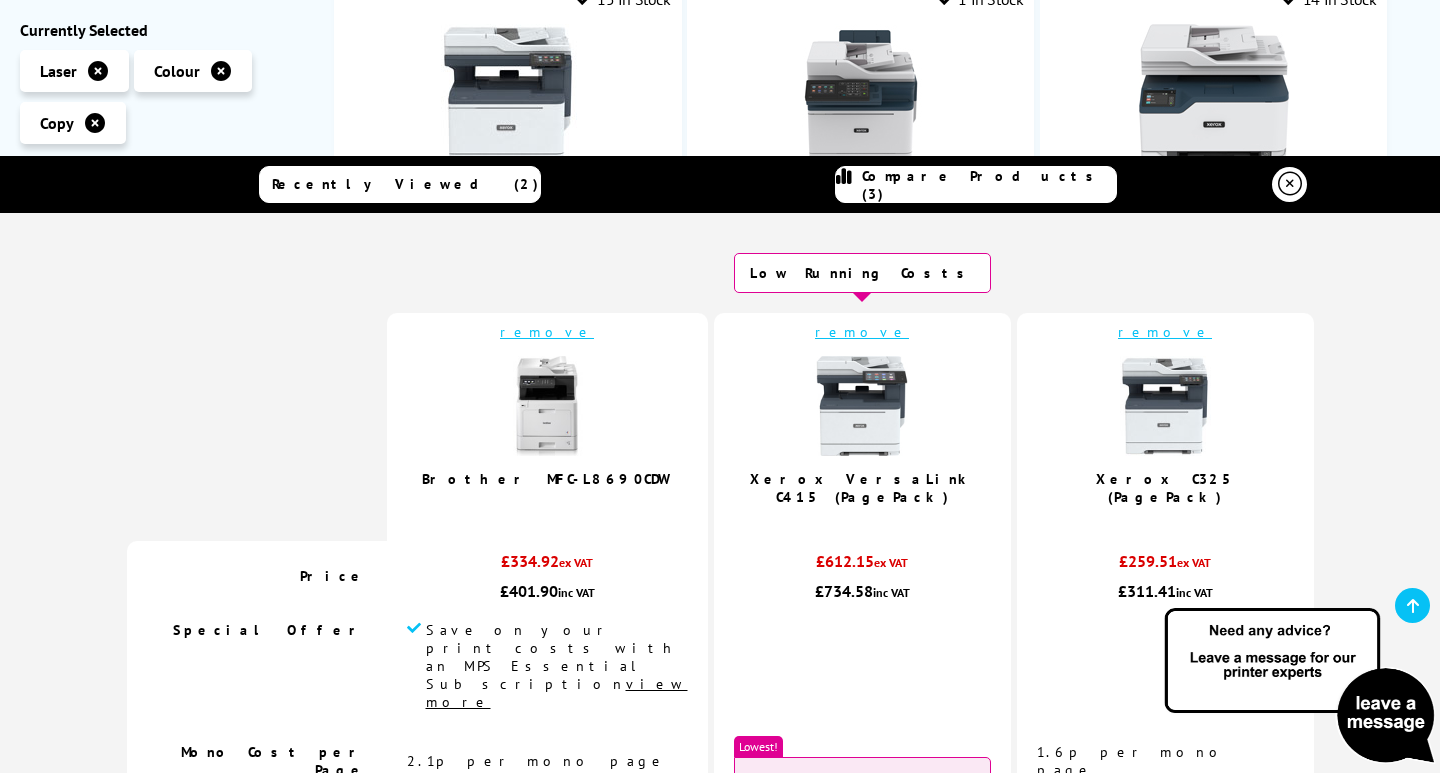 click on "remove" at bounding box center (862, 332) 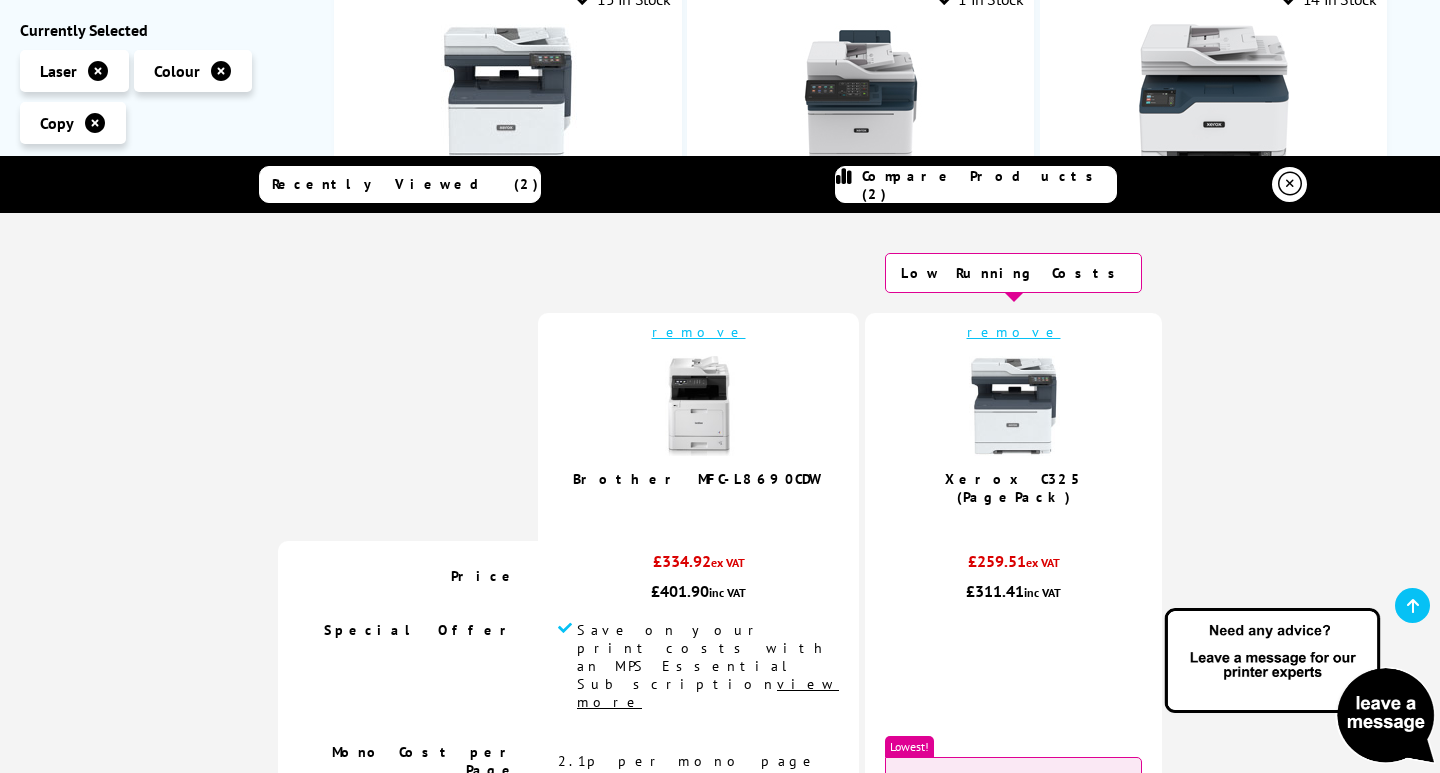 click on "remove" at bounding box center [699, 332] 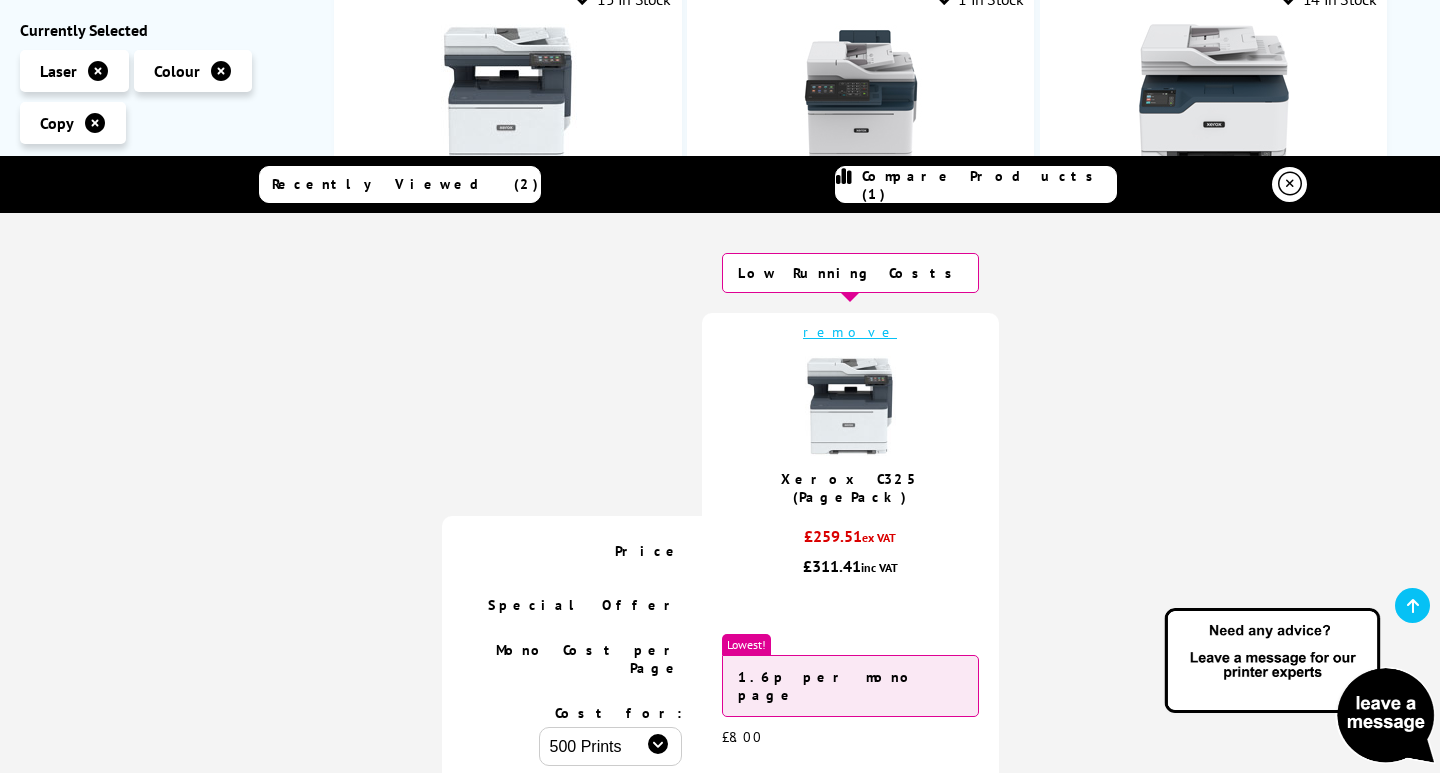 click on "remove" at bounding box center (850, 332) 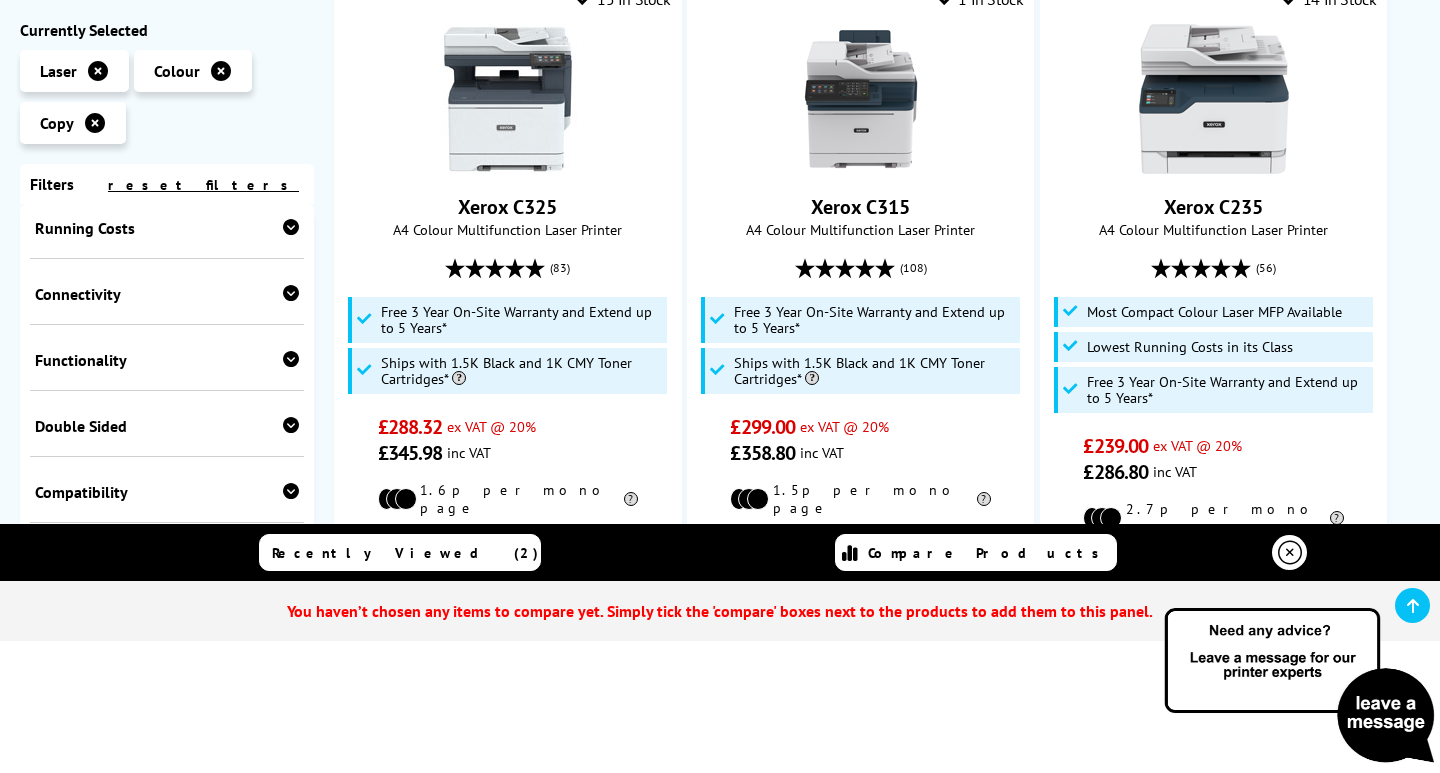 click at bounding box center (1290, 553) 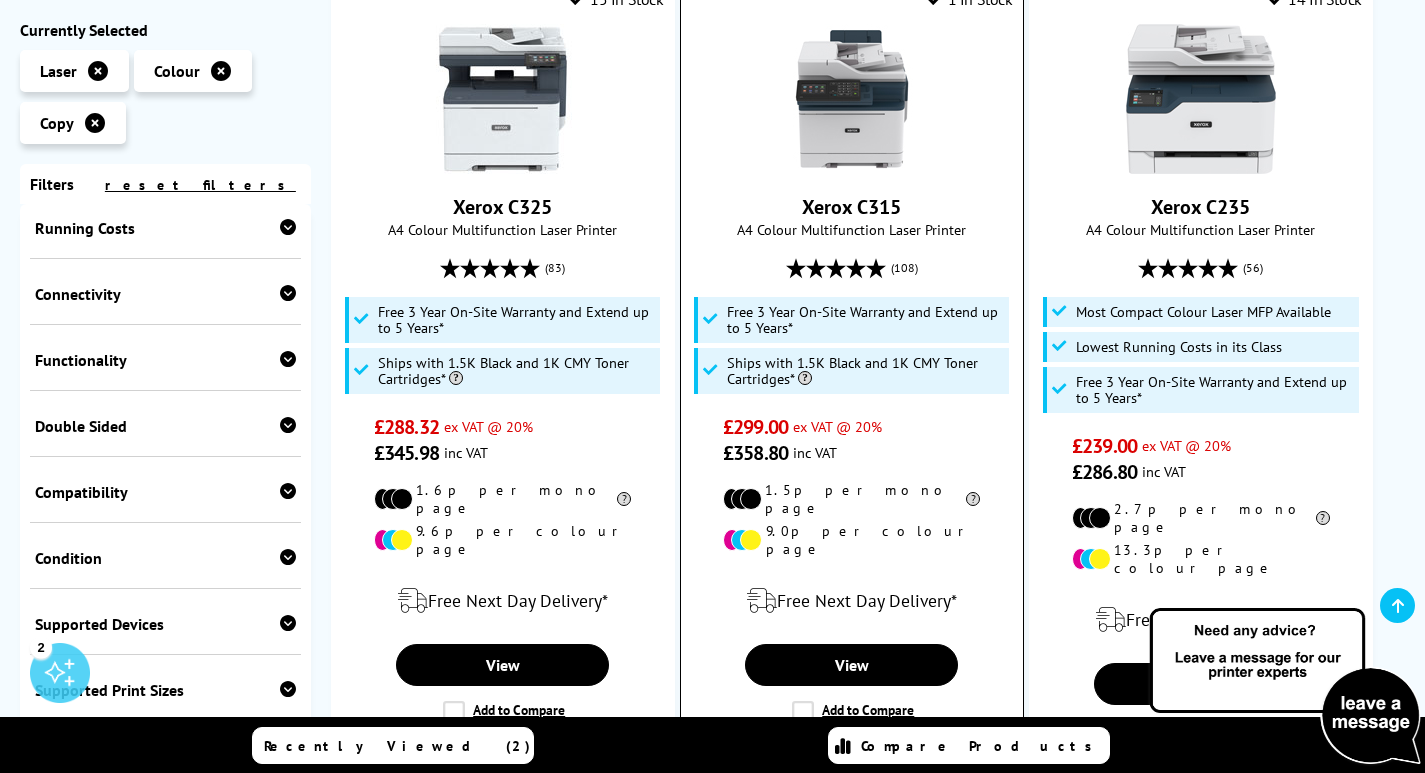 click on "Add to Compare" at bounding box center (853, 712) 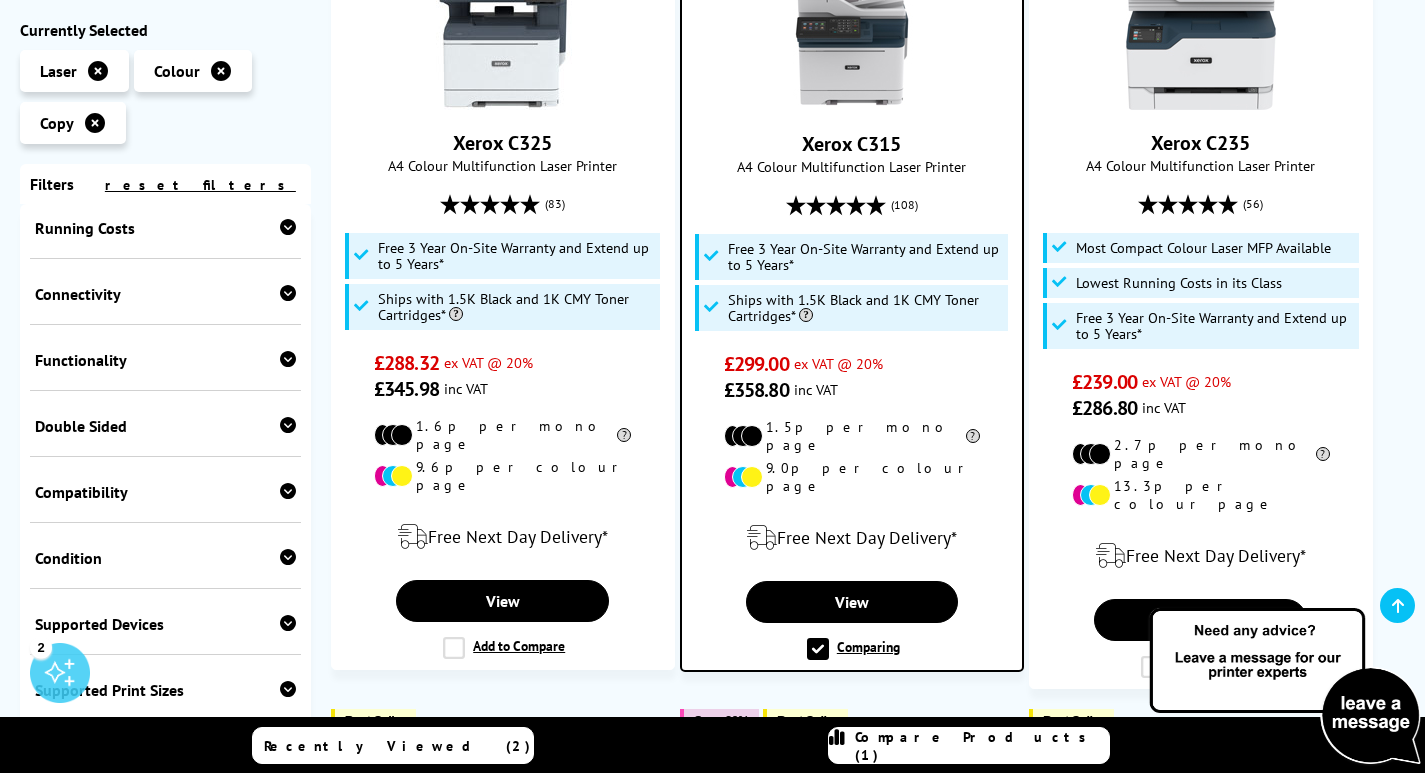 scroll, scrollTop: 517, scrollLeft: 0, axis: vertical 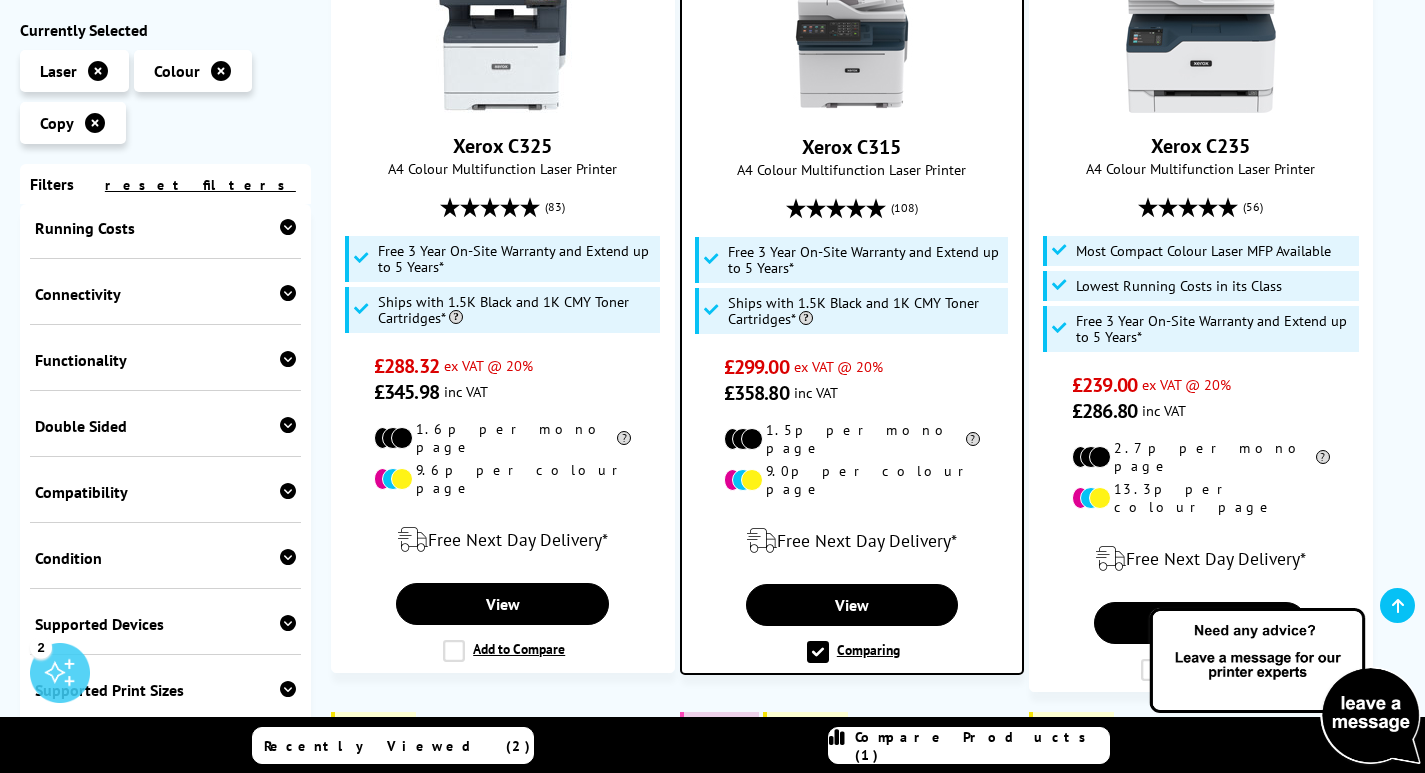 click on "Comparing" at bounding box center [853, 652] 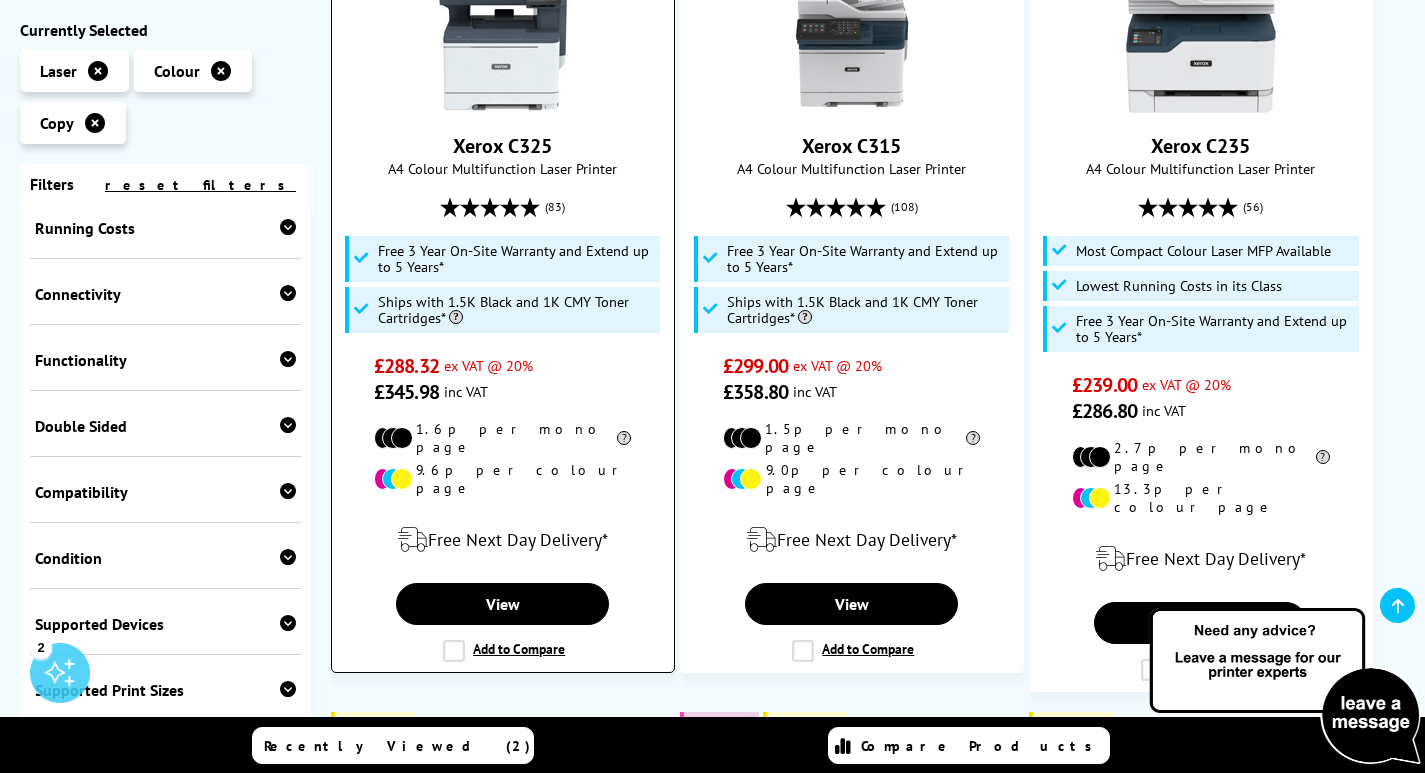click on "Add to Compare" at bounding box center (504, 651) 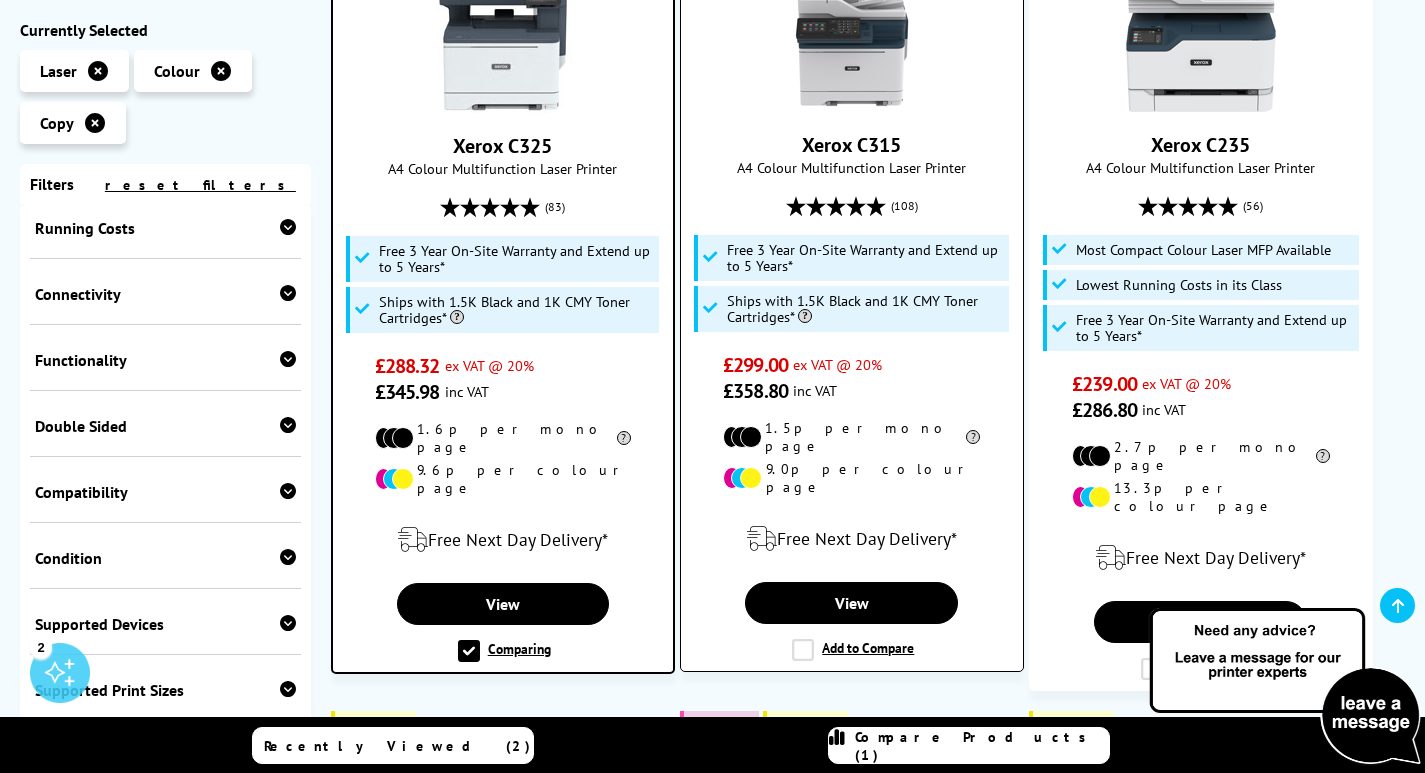 click on "Add to Compare" at bounding box center (853, 650) 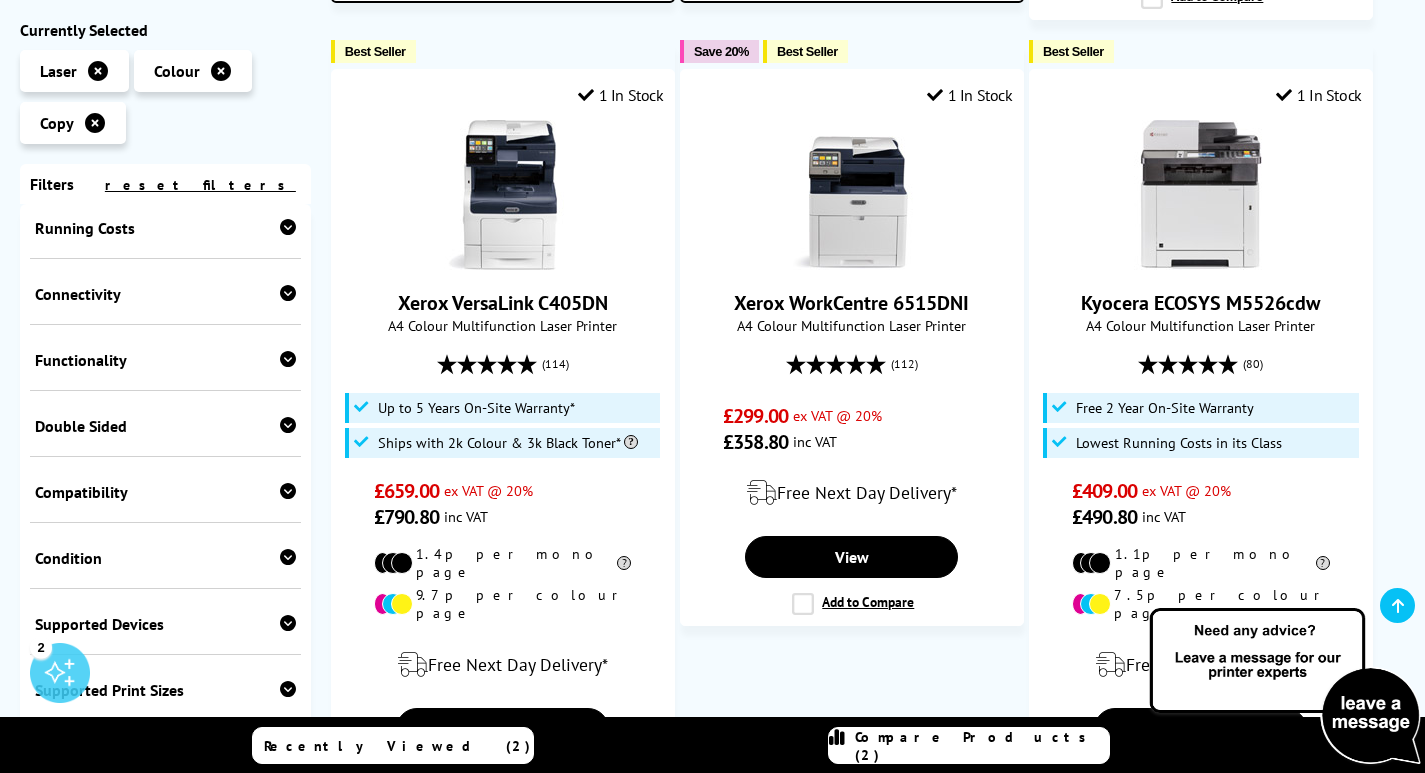 scroll, scrollTop: 1247, scrollLeft: 0, axis: vertical 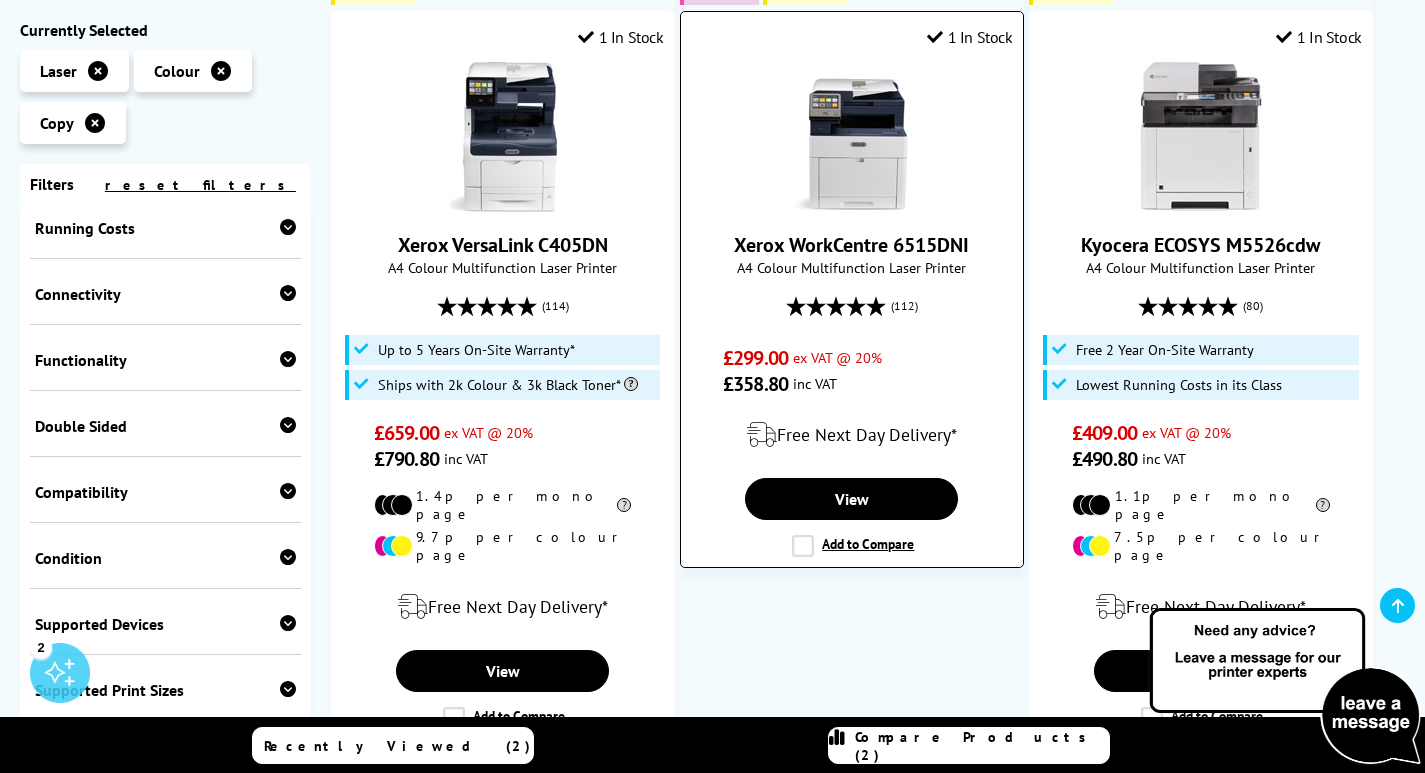 click on "Add to Compare" at bounding box center (853, 546) 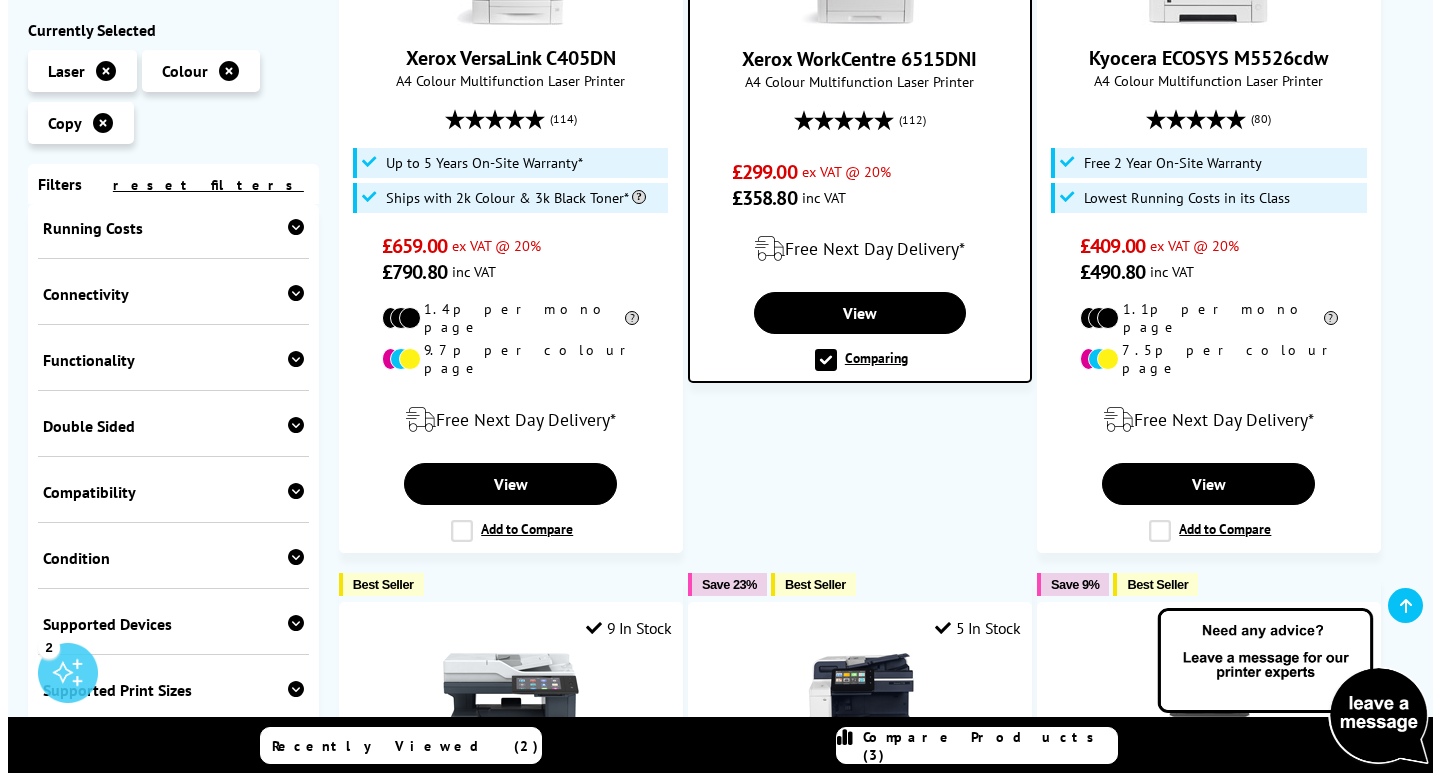 scroll, scrollTop: 665, scrollLeft: 0, axis: vertical 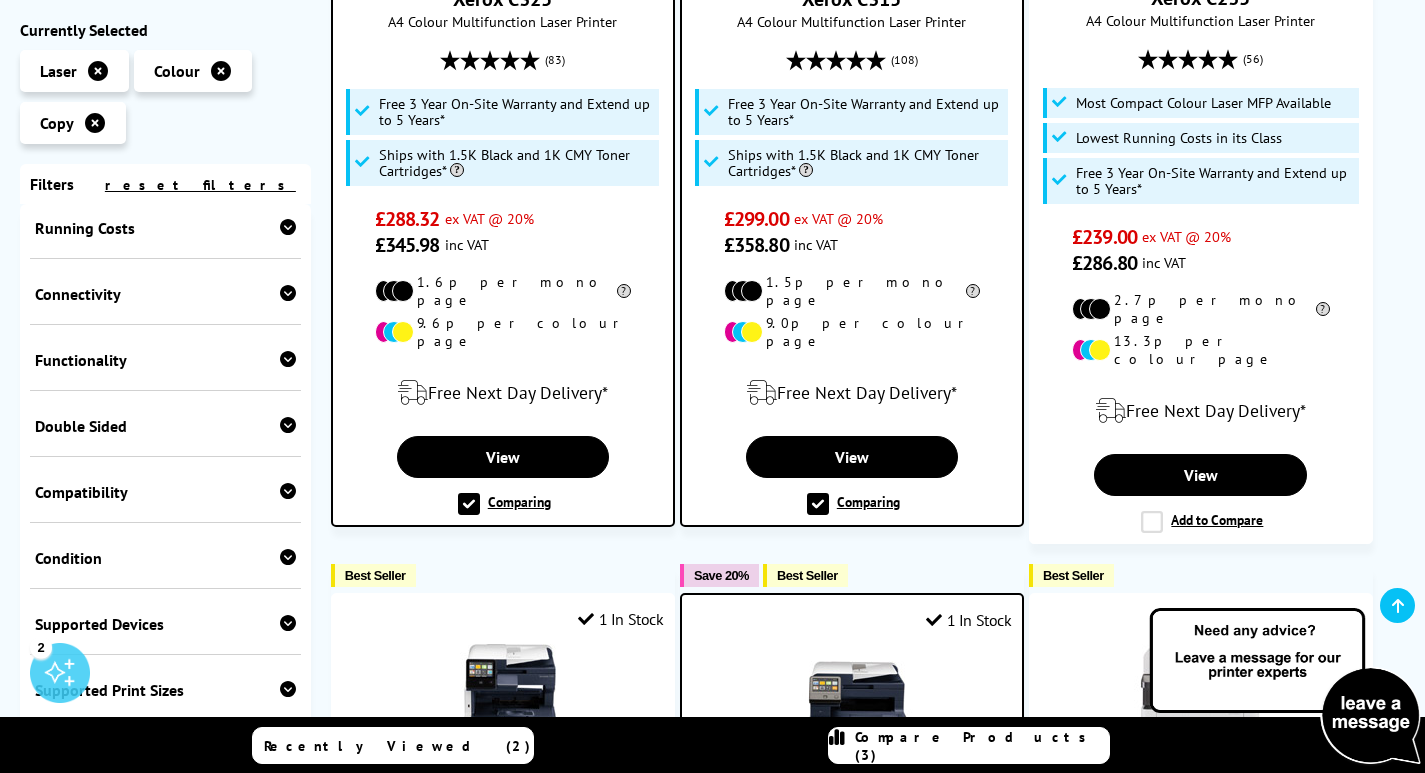 click on "Compare Products (3)" at bounding box center [982, 746] 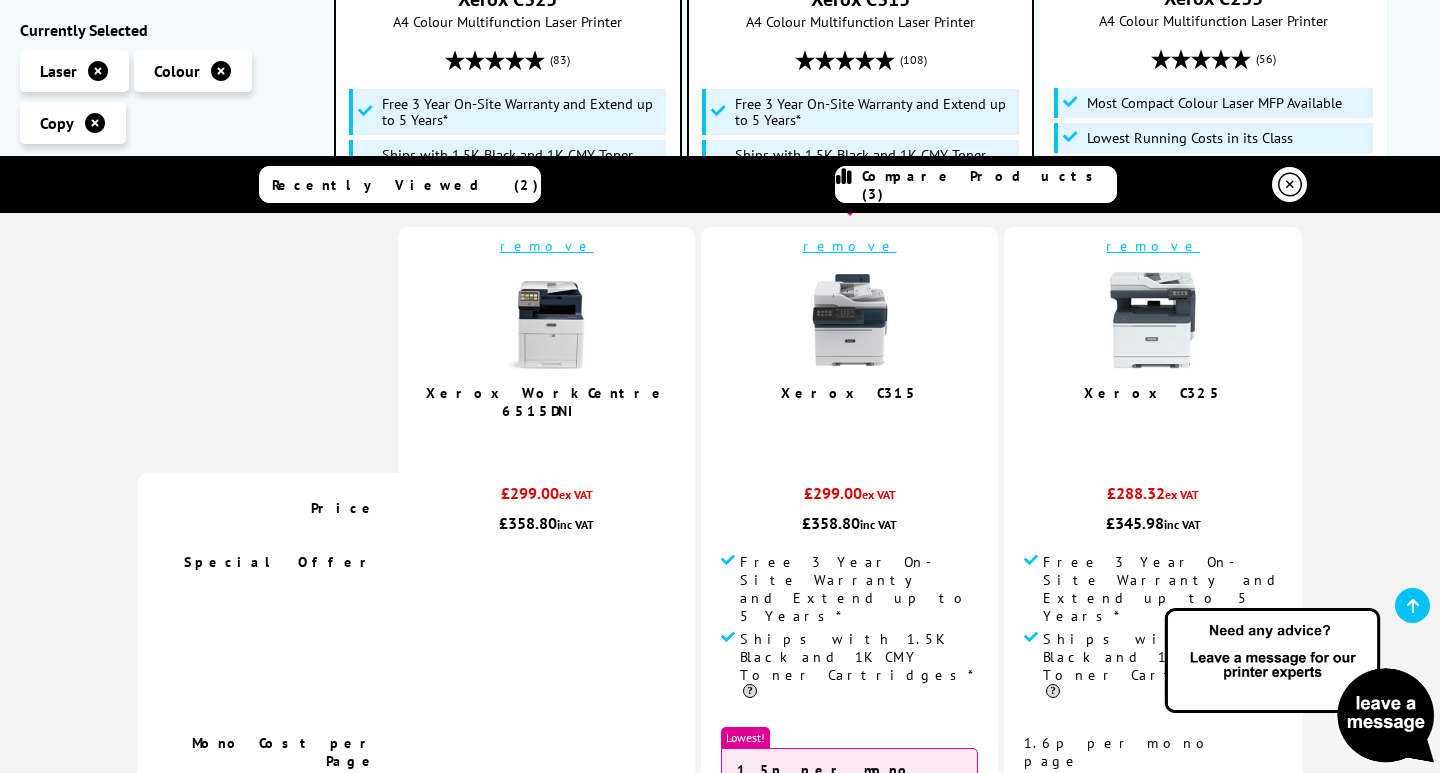 scroll, scrollTop: 96, scrollLeft: 0, axis: vertical 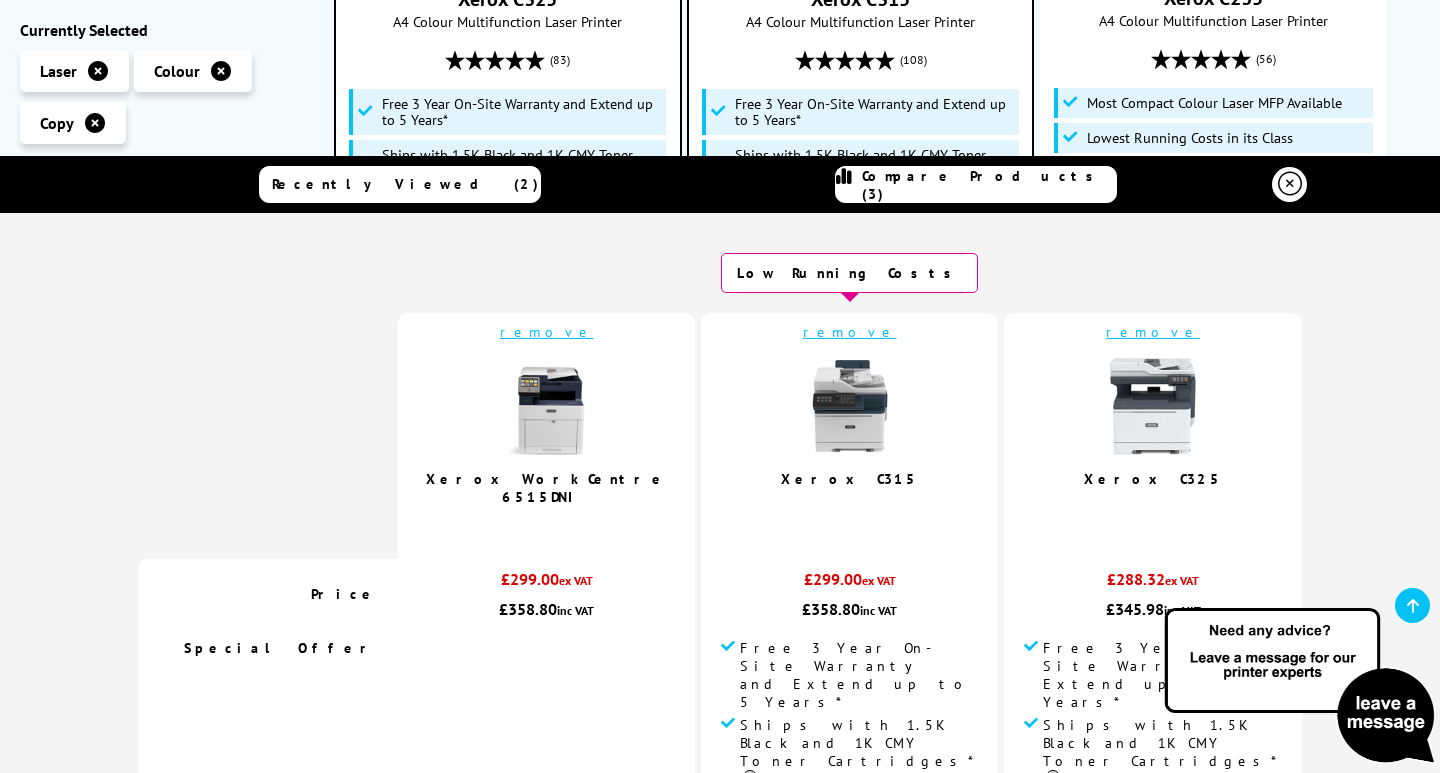 click at bounding box center [1153, 406] 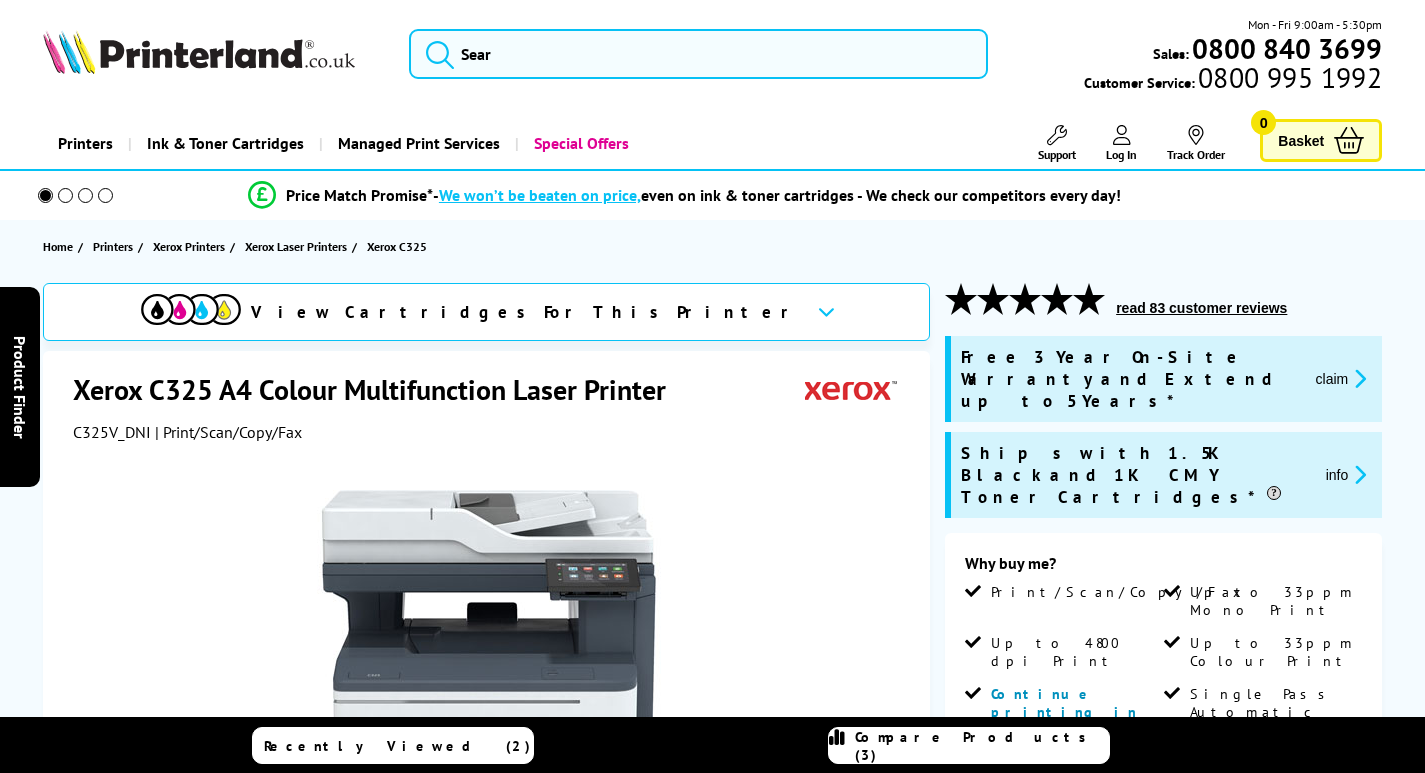 scroll, scrollTop: 0, scrollLeft: 0, axis: both 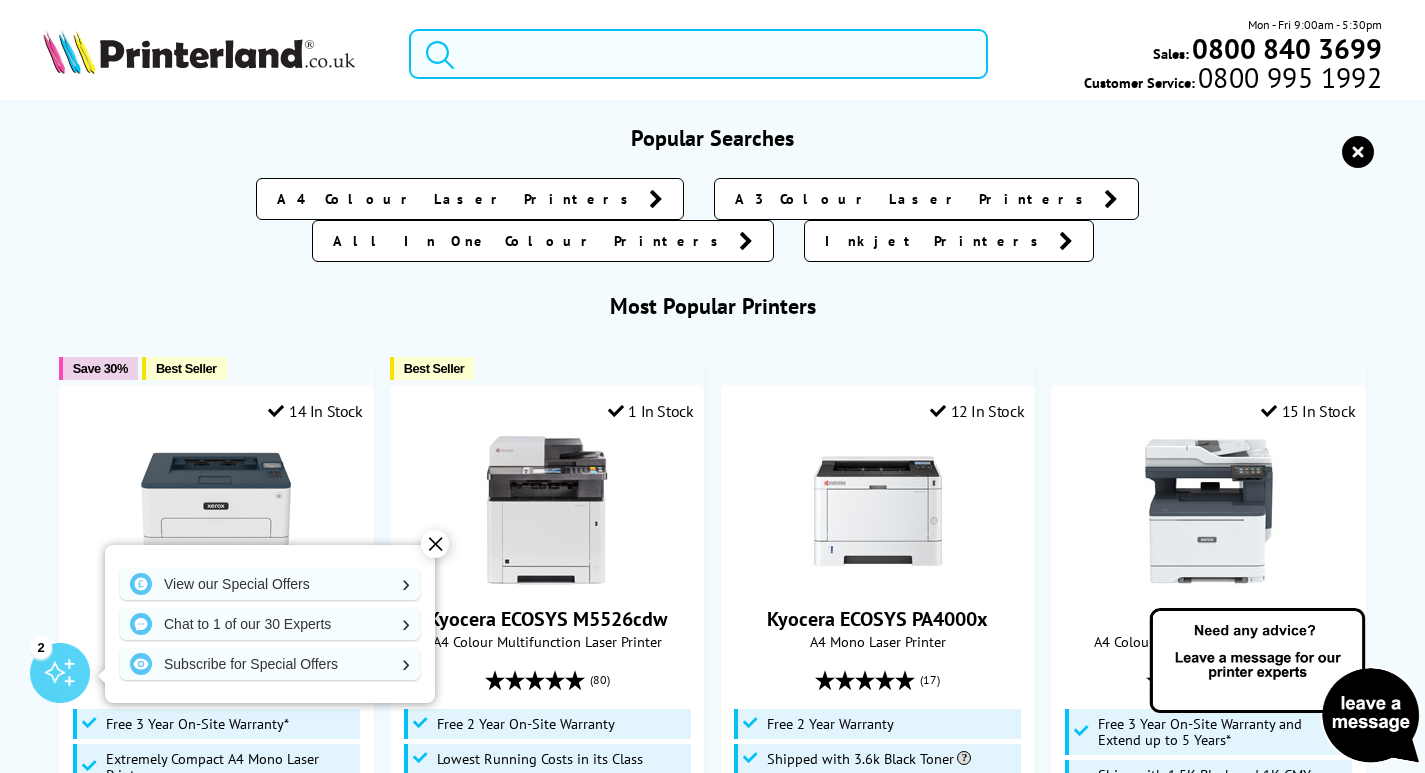 click at bounding box center (698, 54) 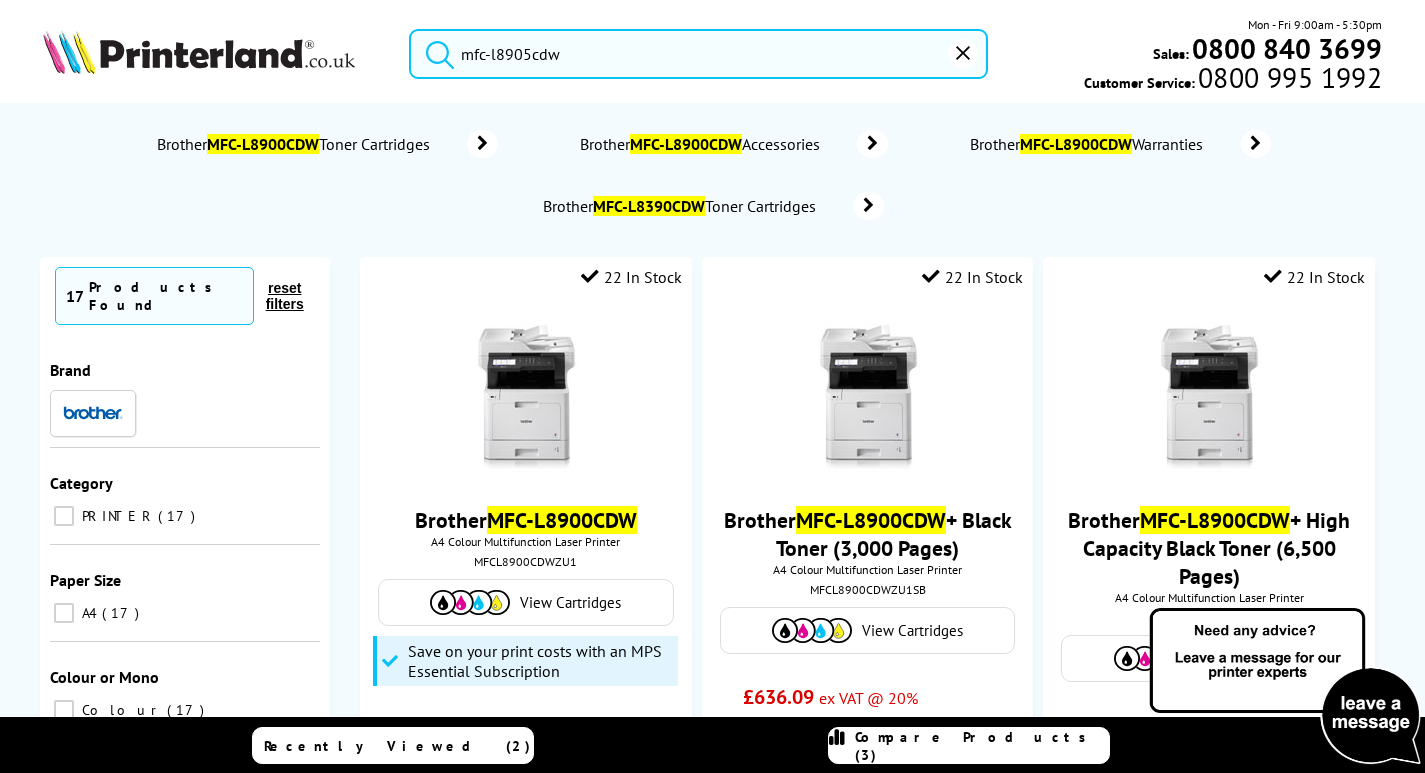 type on "mfc-l8905cdw" 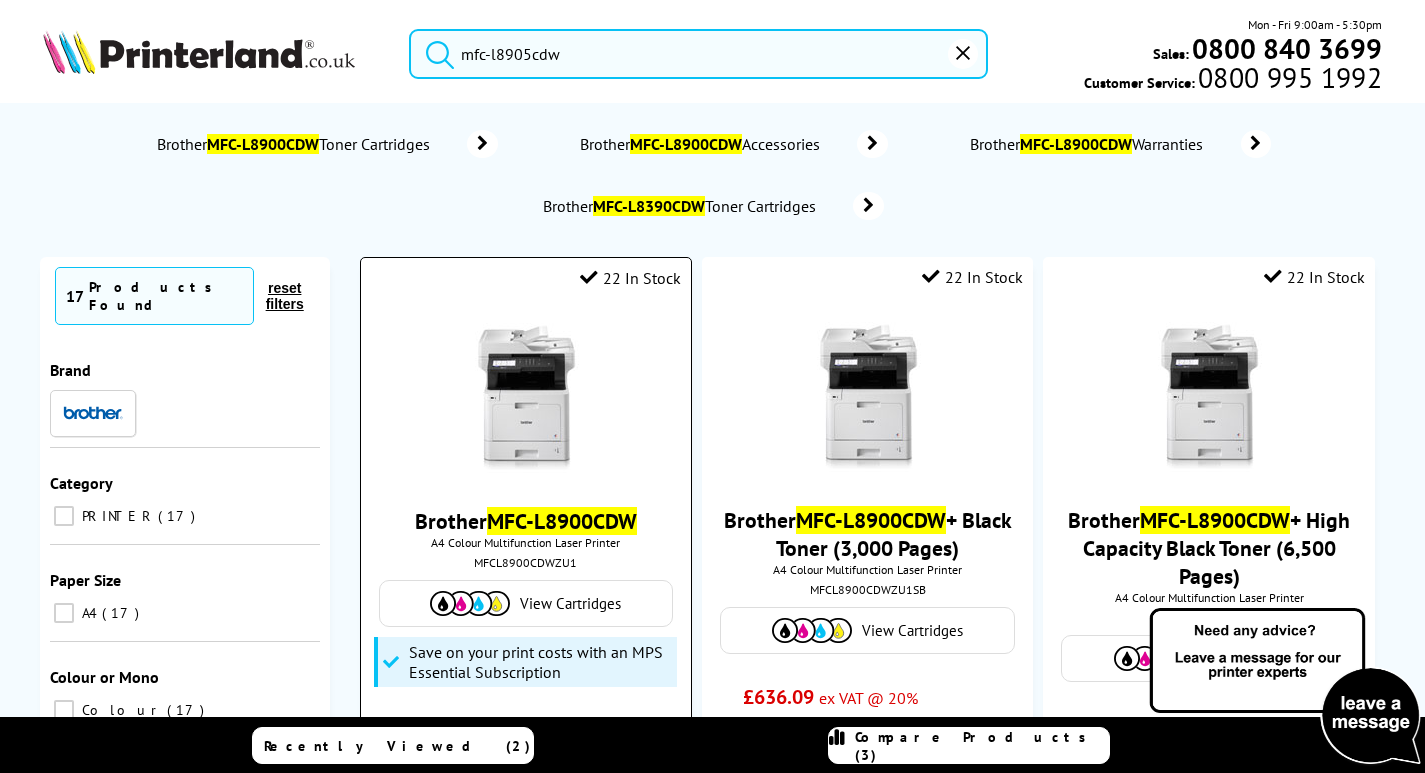 click at bounding box center (526, 398) 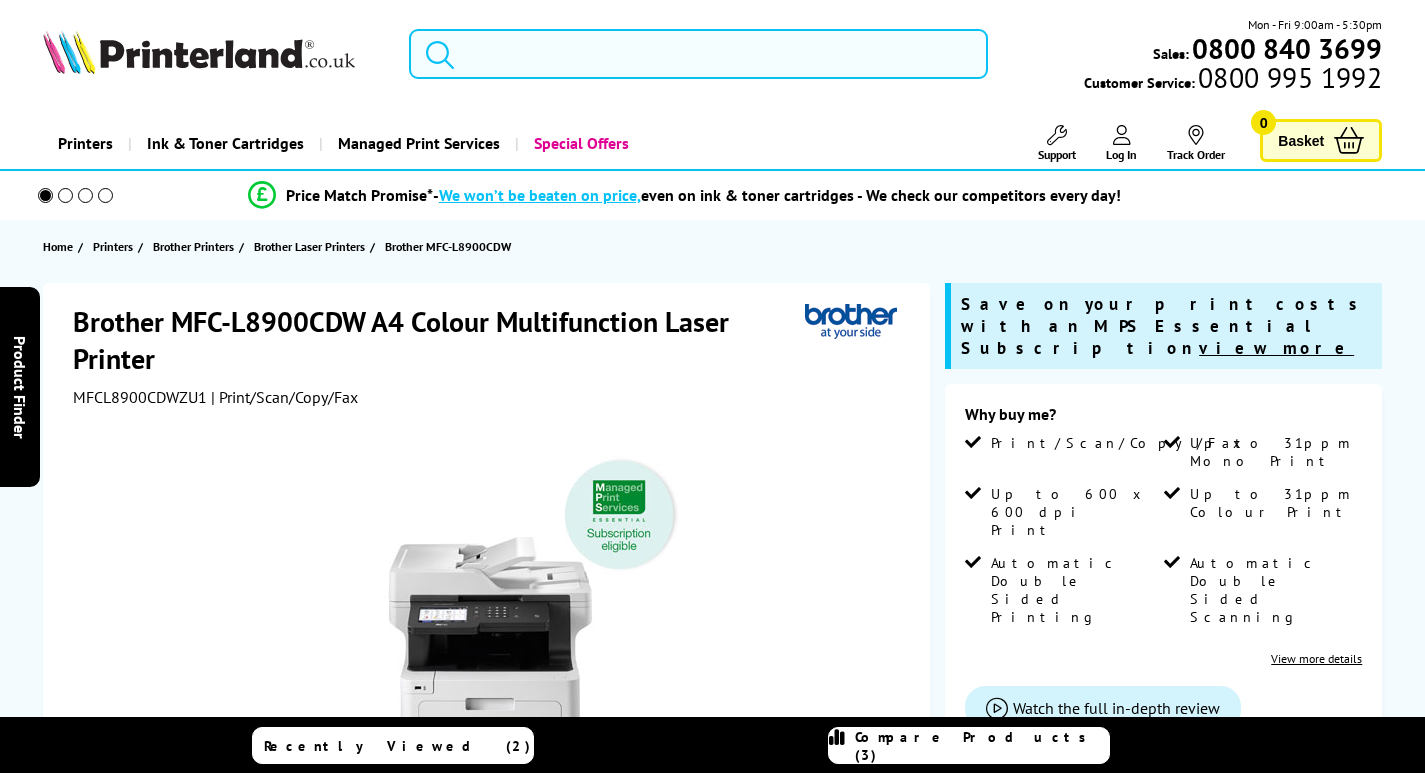 scroll, scrollTop: 0, scrollLeft: 0, axis: both 